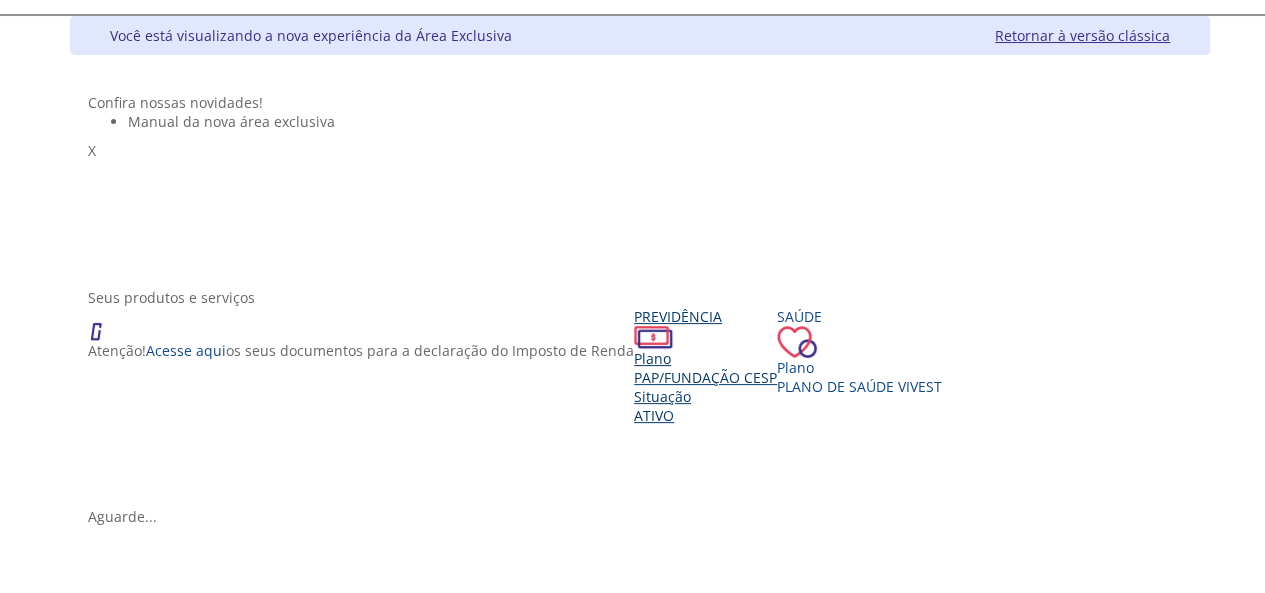 scroll, scrollTop: 100, scrollLeft: 0, axis: vertical 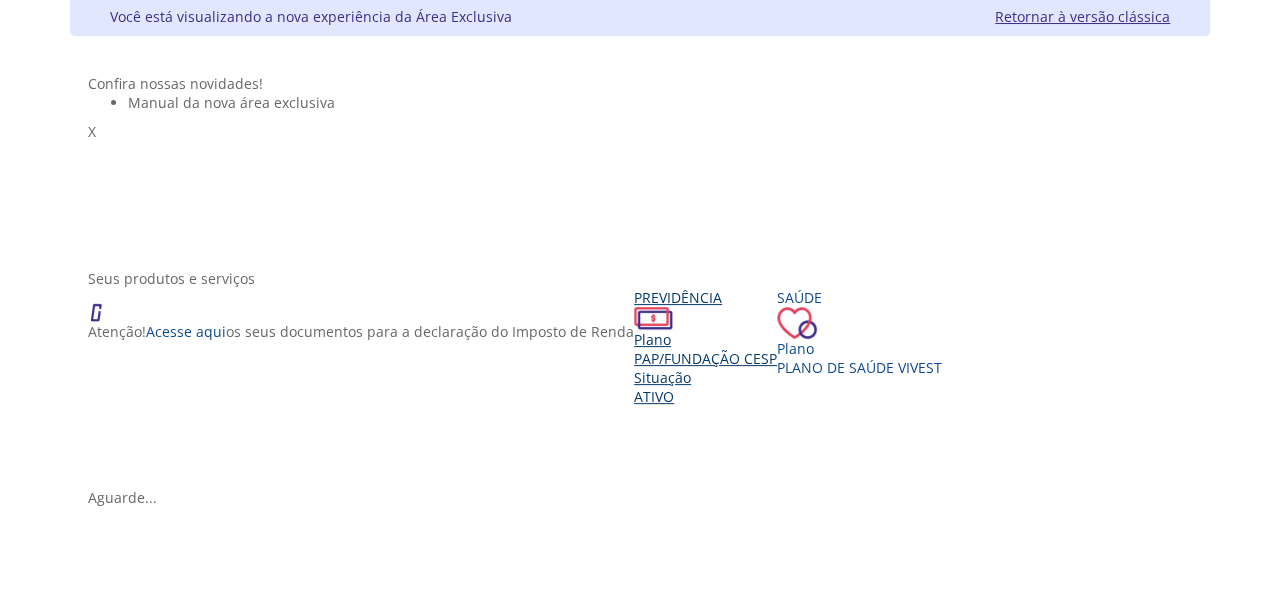 click on "PAP/Fundação CESP" at bounding box center [705, 358] 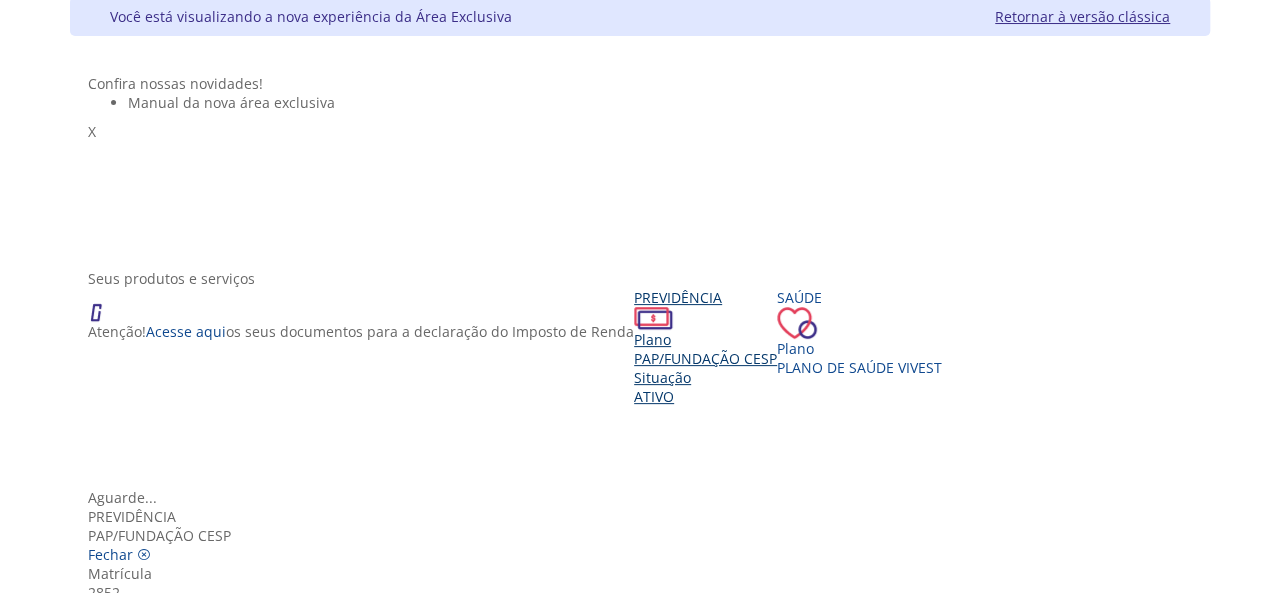 scroll, scrollTop: 100, scrollLeft: 0, axis: vertical 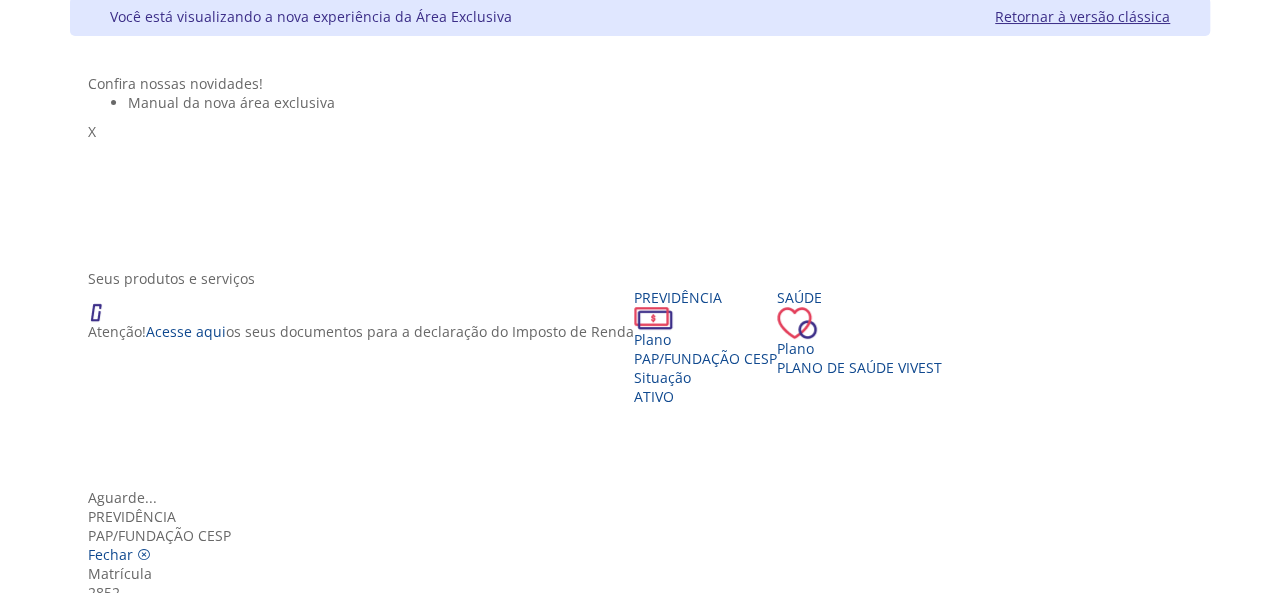 click on "Extrato Previdenciário" at bounding box center (640, 1339) 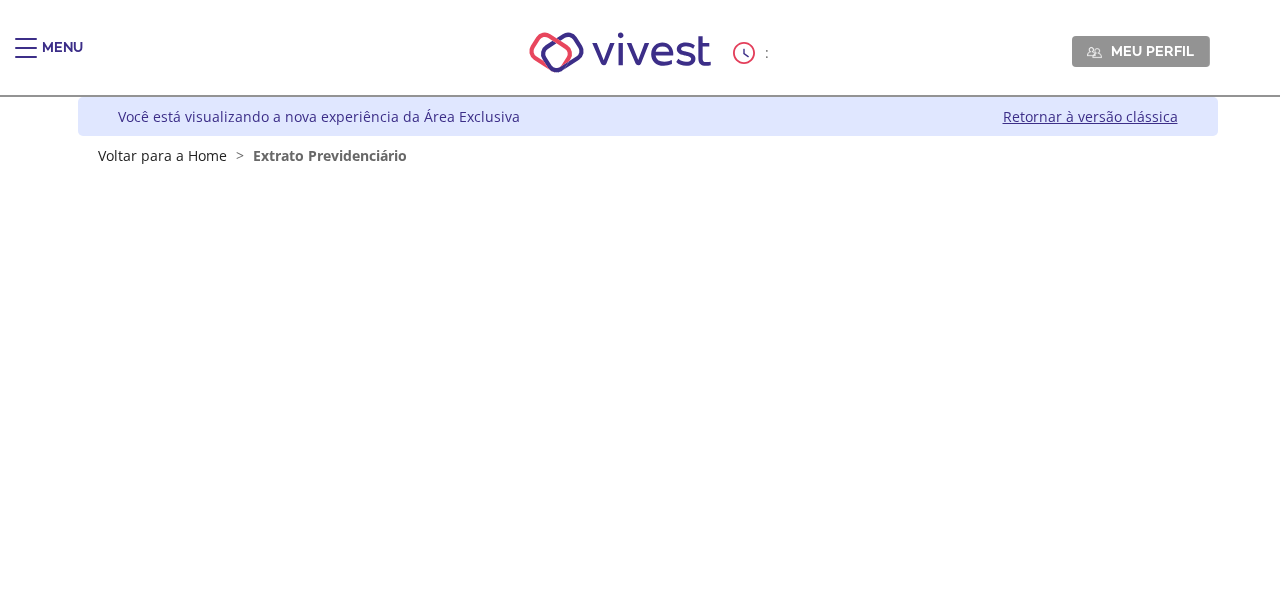 scroll, scrollTop: 0, scrollLeft: 0, axis: both 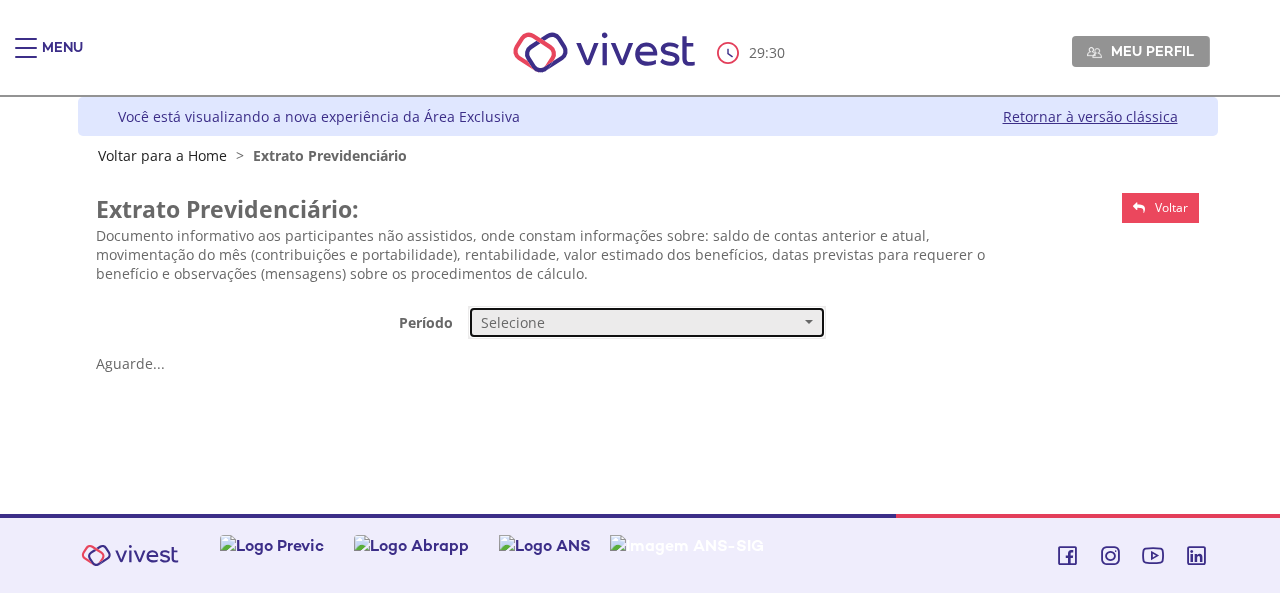 click on "Selecione" at bounding box center [647, 323] 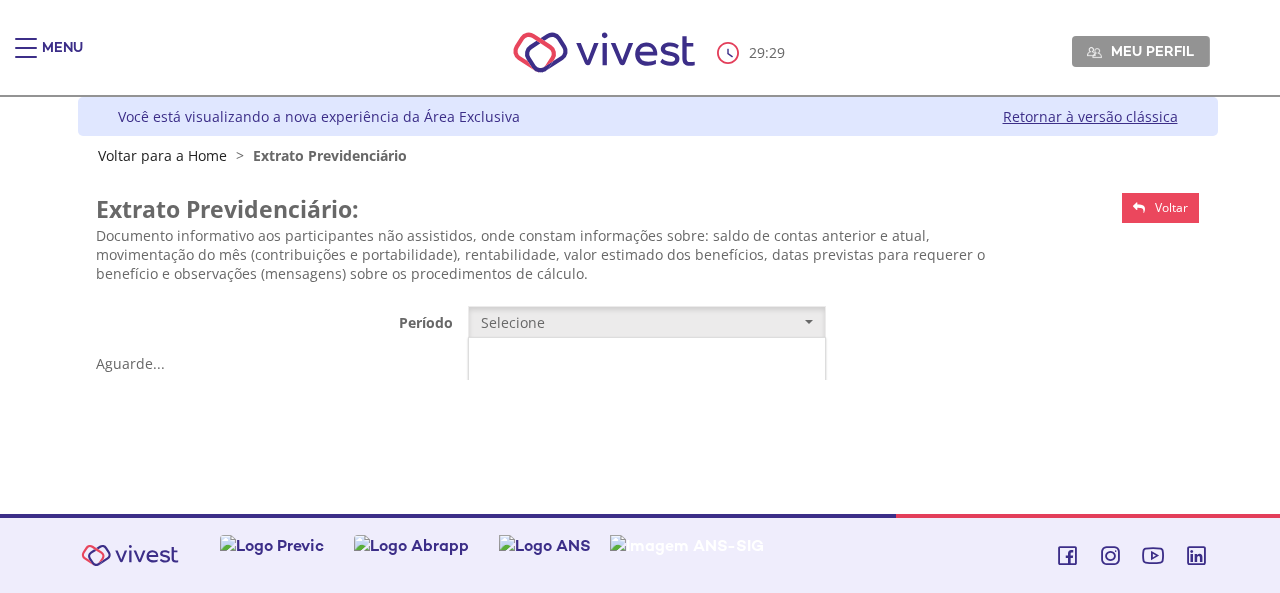 click on "Mensal" at bounding box center [647, 360] 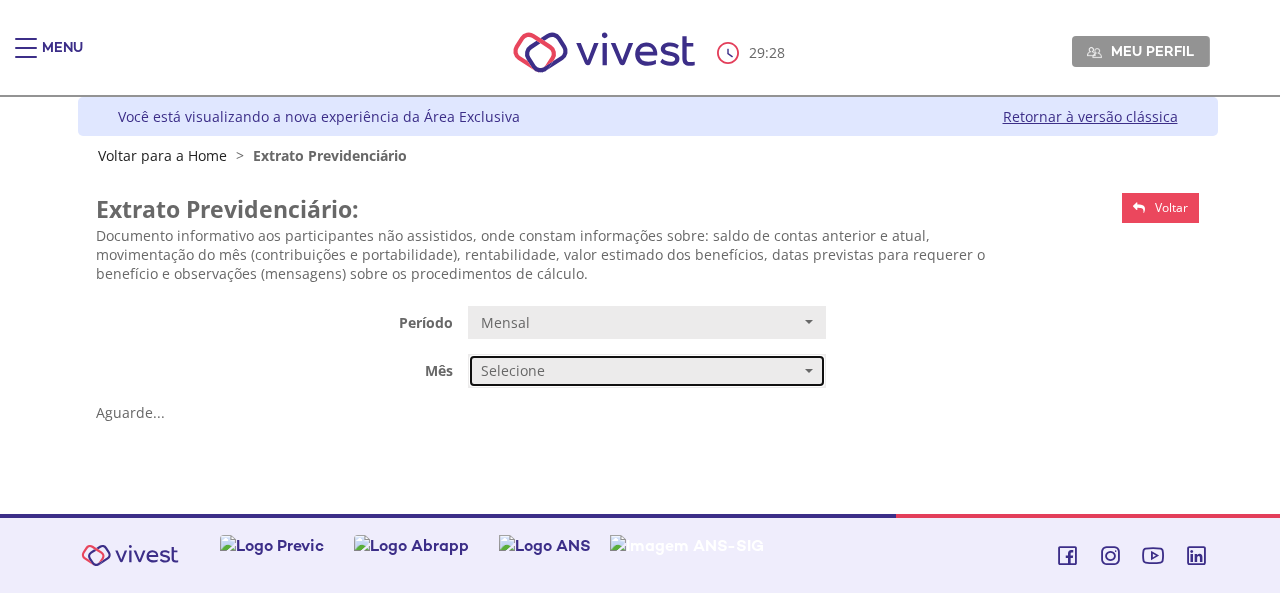 click on "Selecione" at bounding box center (647, 371) 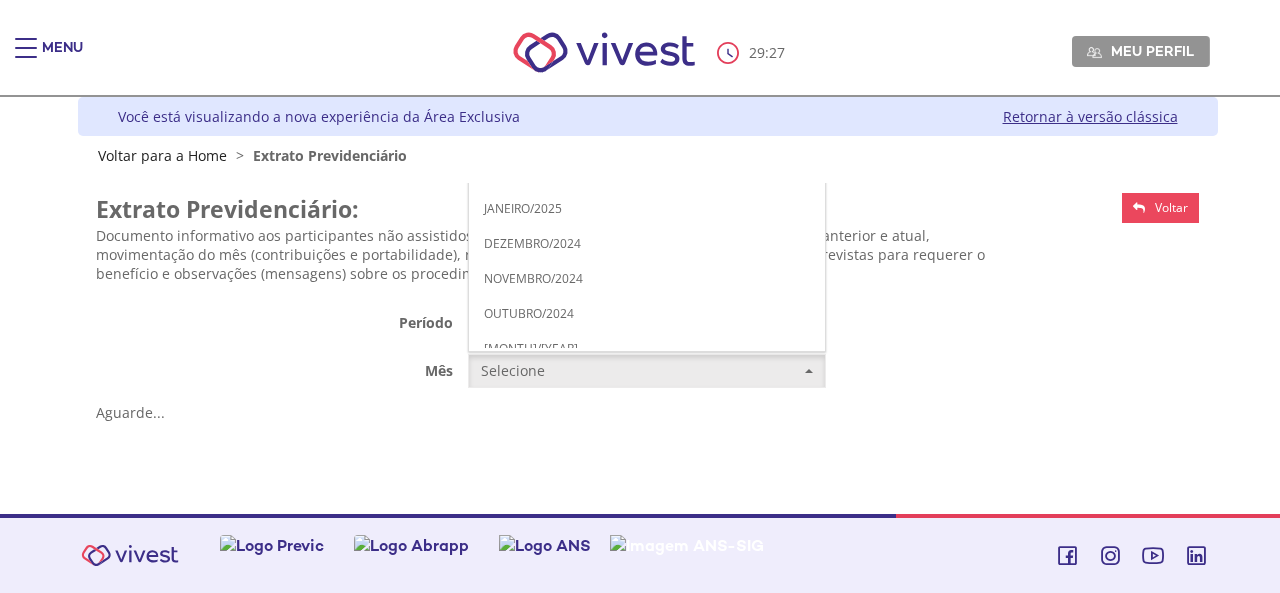 click on "JUNHO/2025" at bounding box center [519, 33] 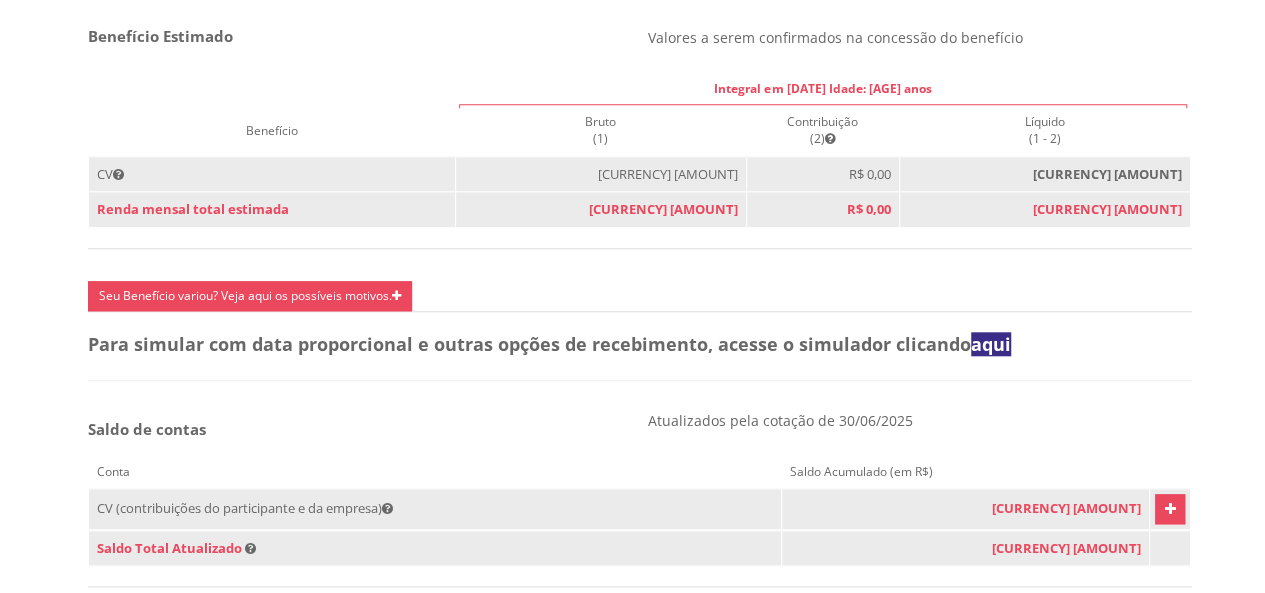 scroll, scrollTop: 900, scrollLeft: 0, axis: vertical 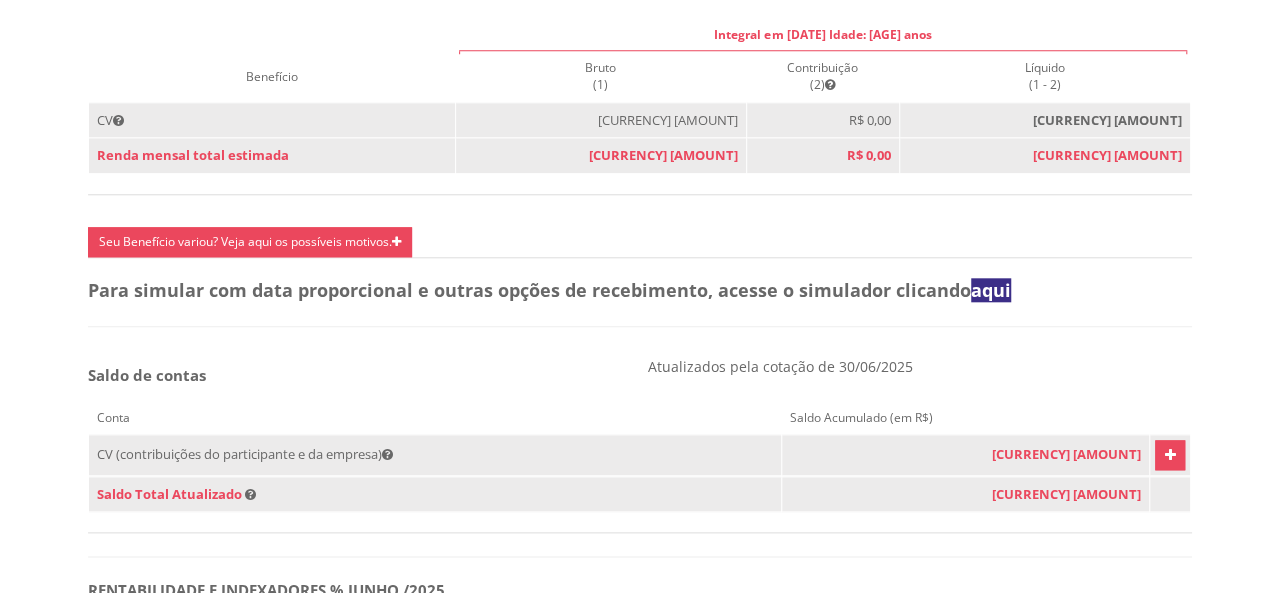 click at bounding box center [1170, 455] 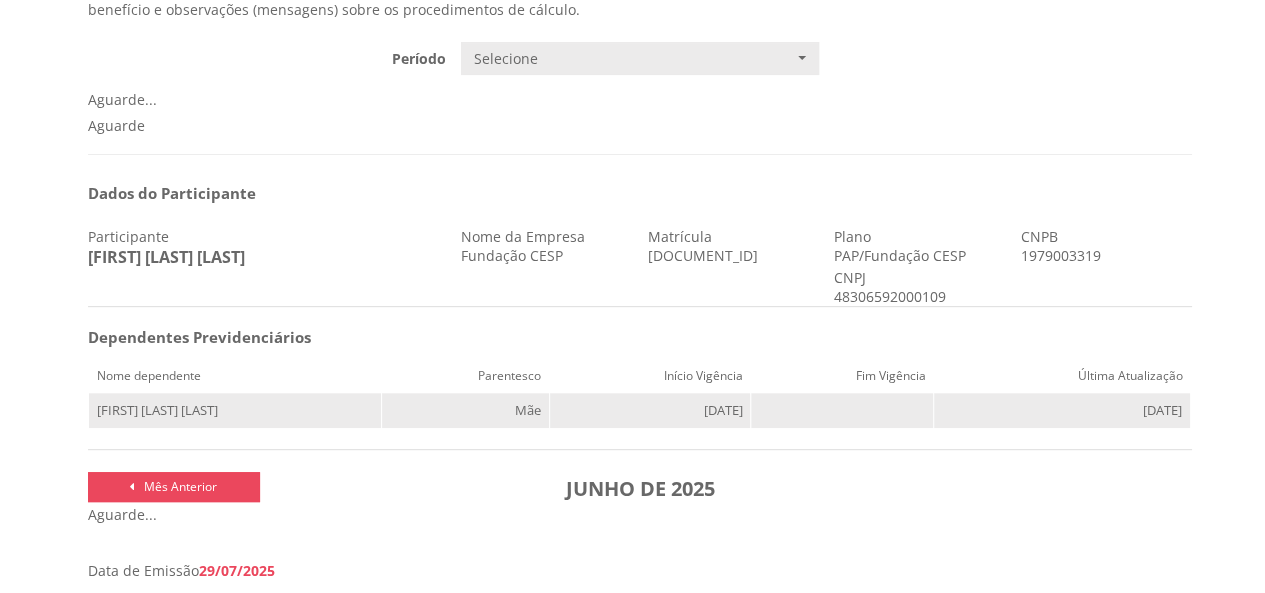 scroll, scrollTop: 147, scrollLeft: 0, axis: vertical 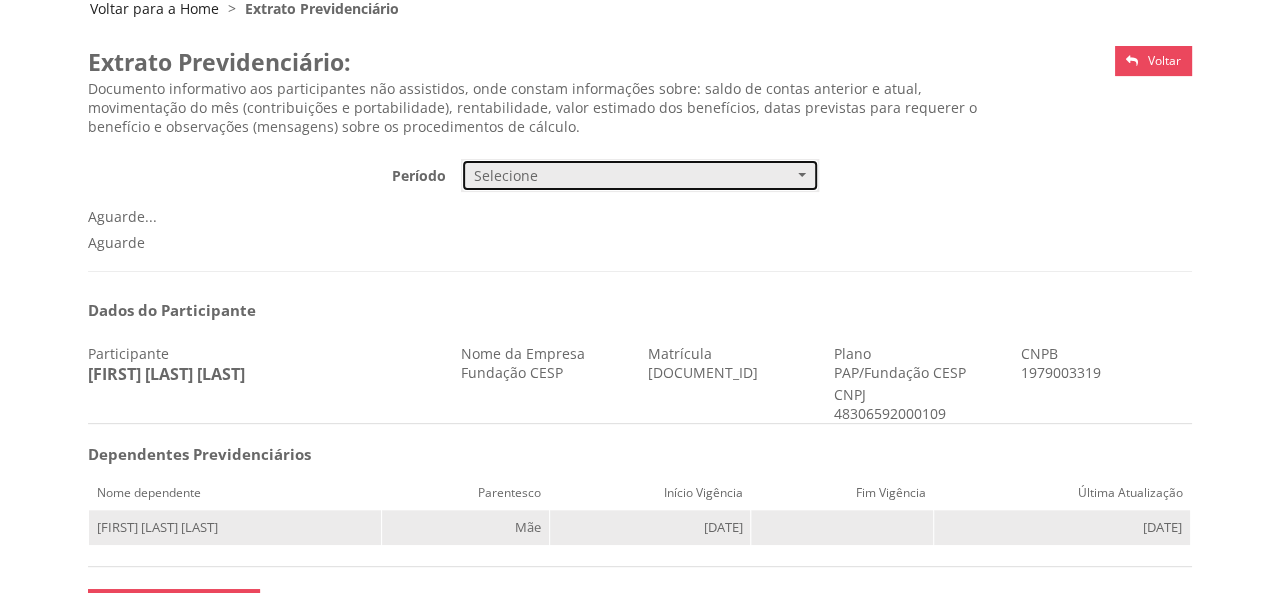 click on "Selecione" at bounding box center [640, 176] 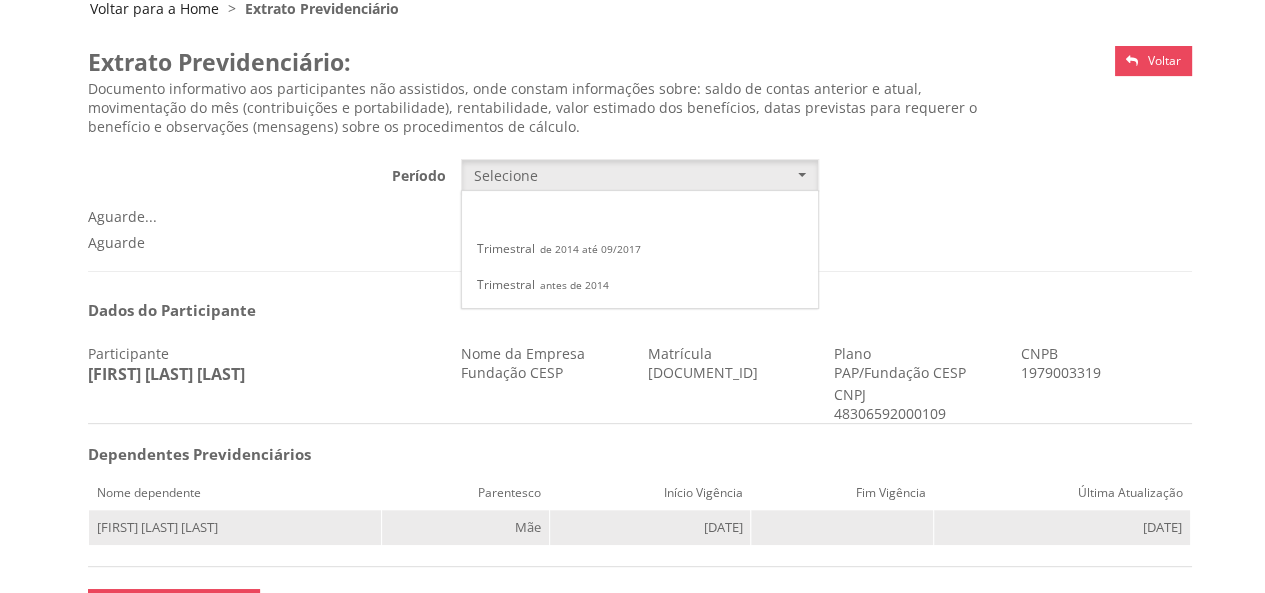 click on "Mensal" at bounding box center (640, 213) 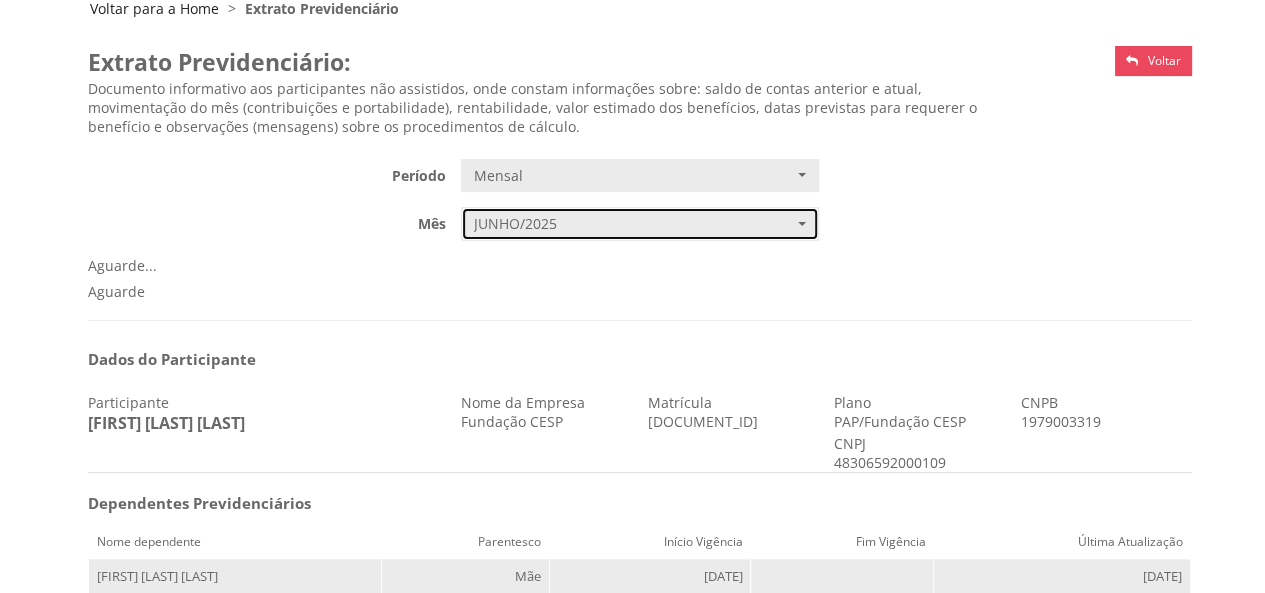 click on "JUNHO/2025" at bounding box center (640, 224) 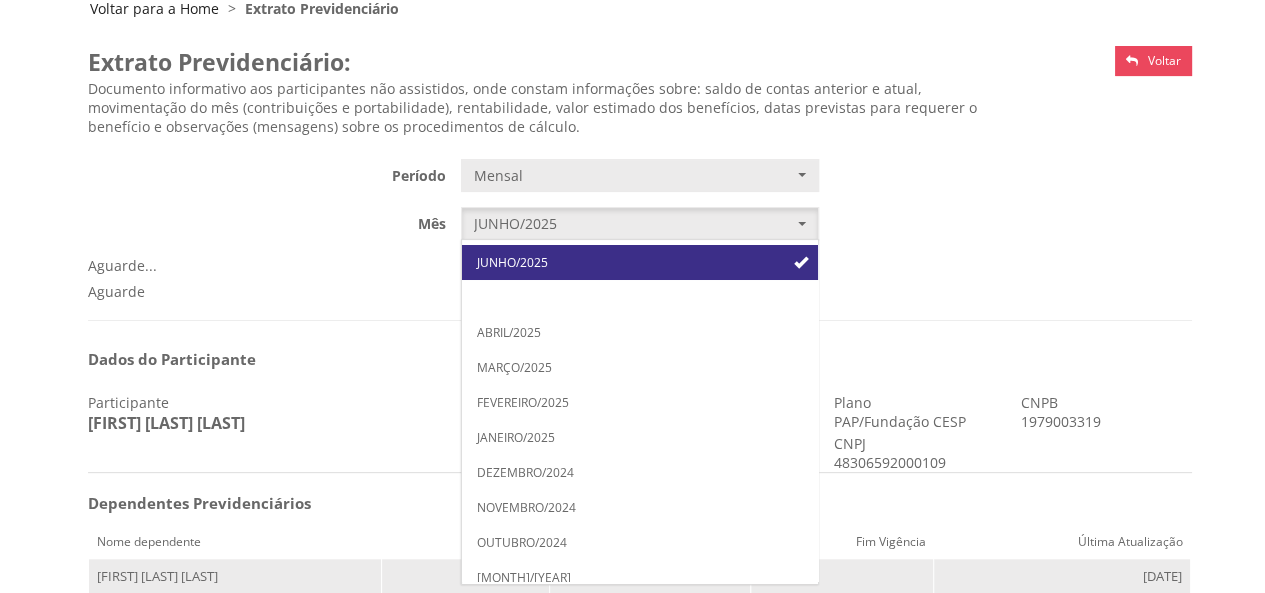 click on "MAIO/2025" at bounding box center (640, 297) 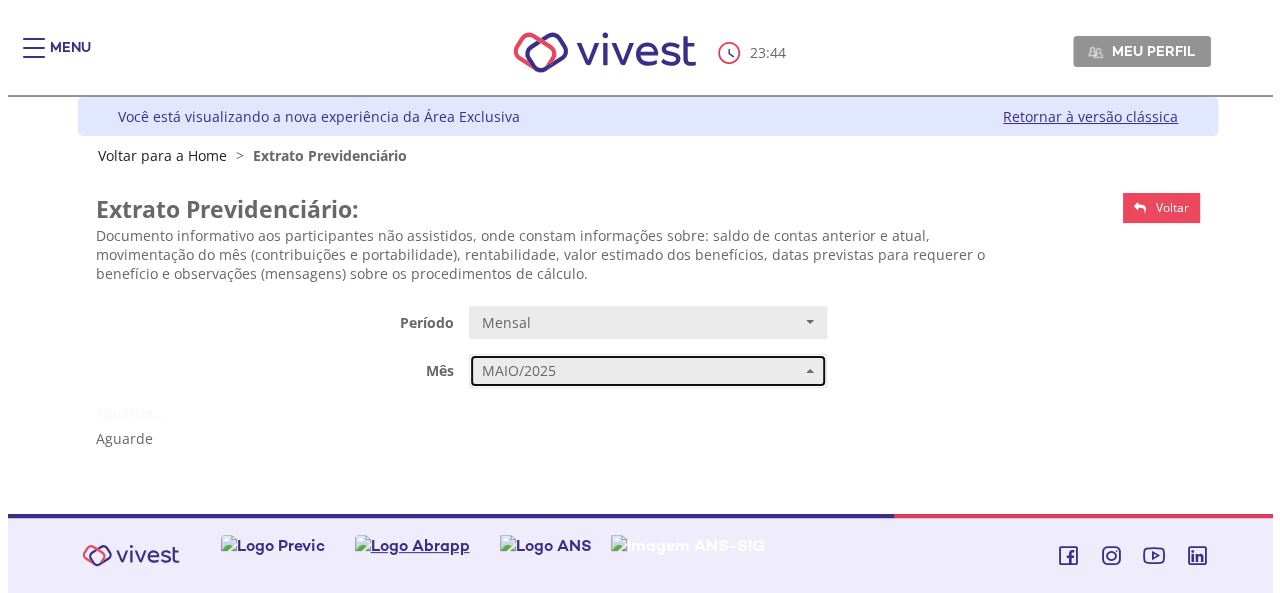 scroll, scrollTop: 0, scrollLeft: 0, axis: both 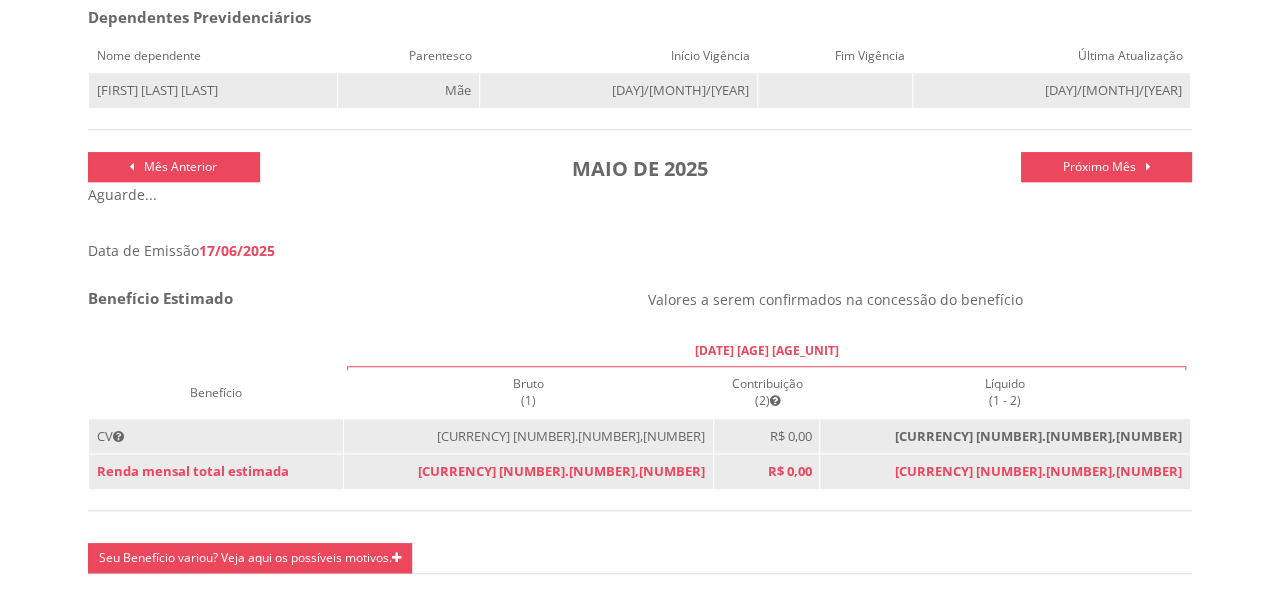 click on "Seu Benefício variou? Veja aqui os possíveis motivos." at bounding box center (250, 558) 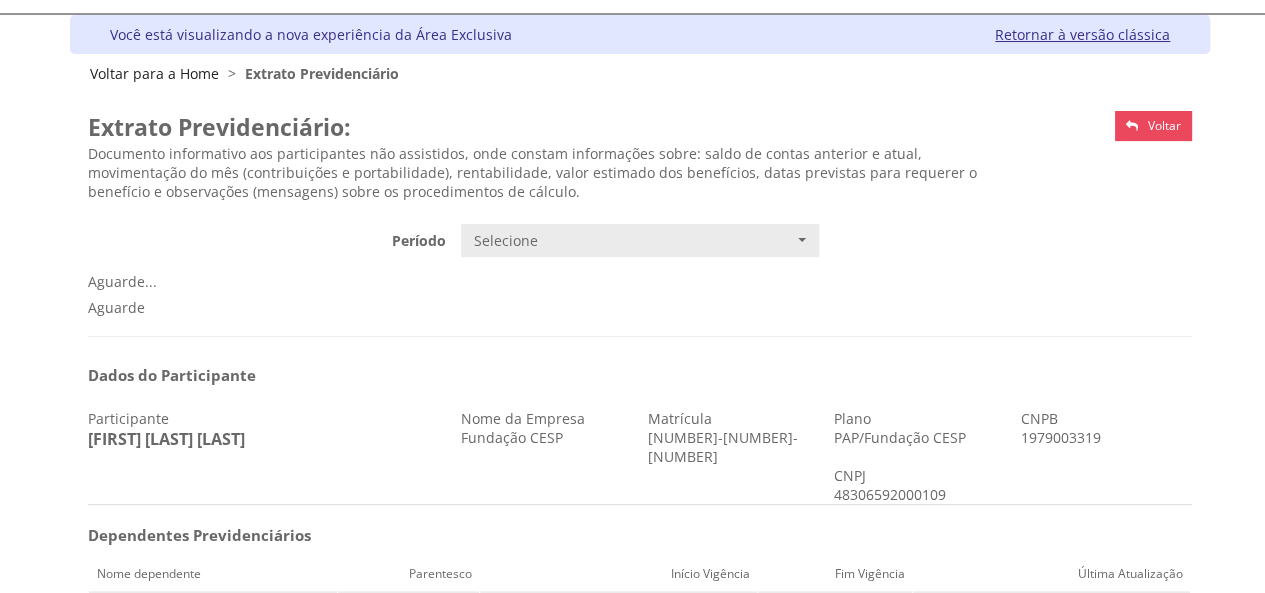 scroll, scrollTop: 52, scrollLeft: 0, axis: vertical 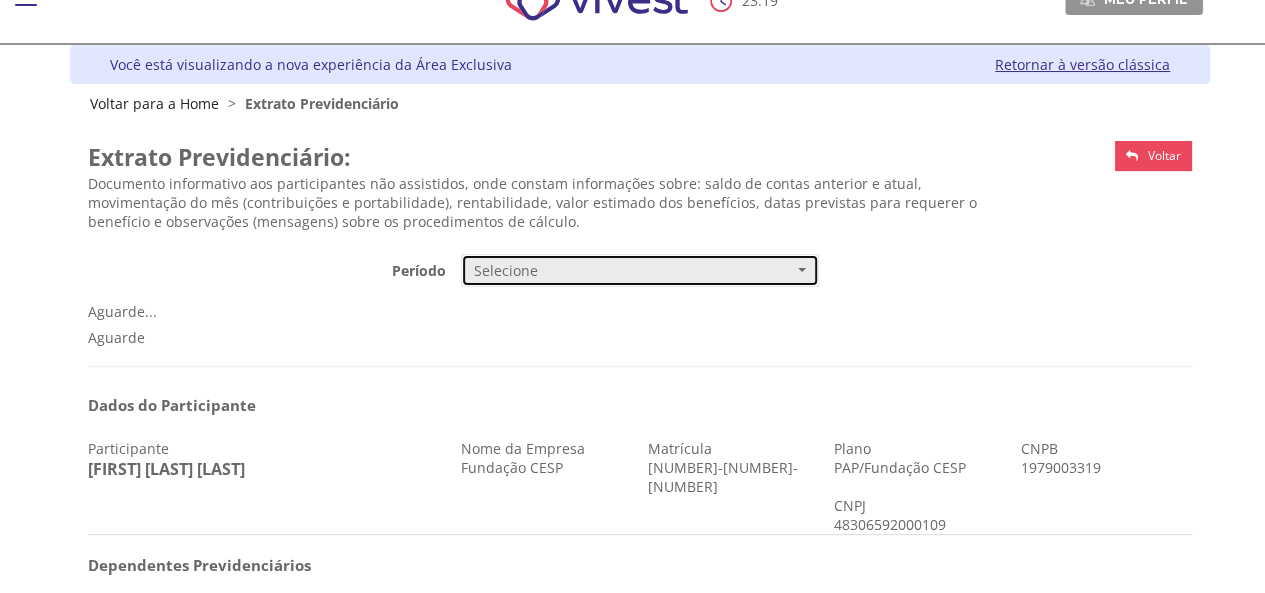 click on "Selecione" at bounding box center (640, 271) 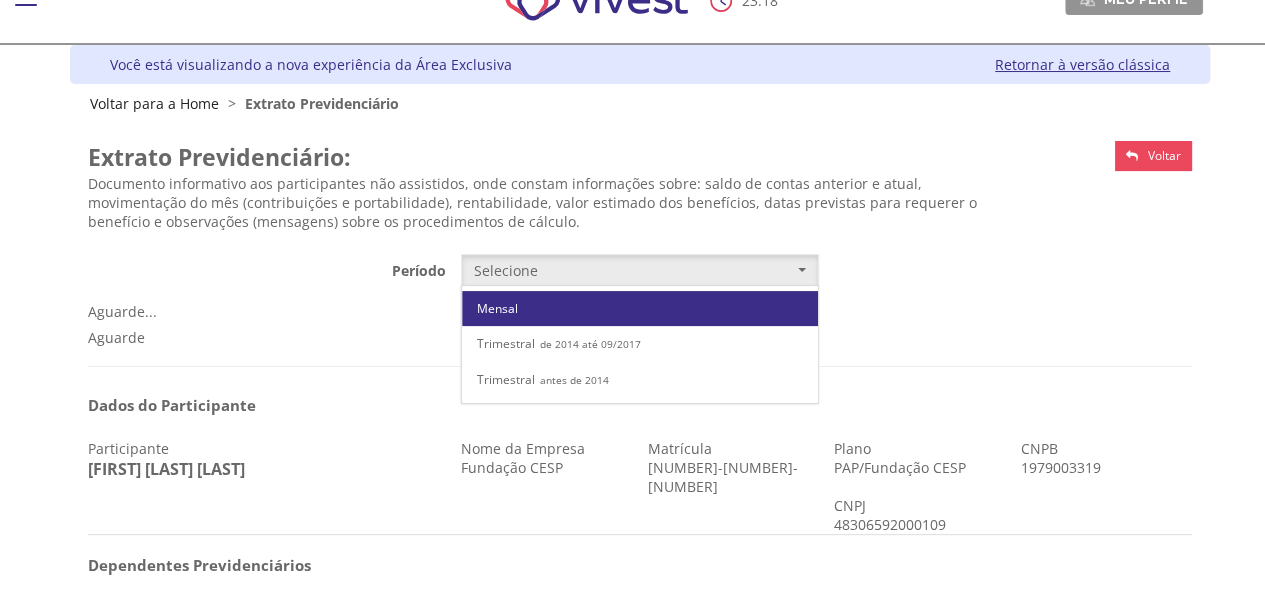 click on "Mensal" at bounding box center [640, 308] 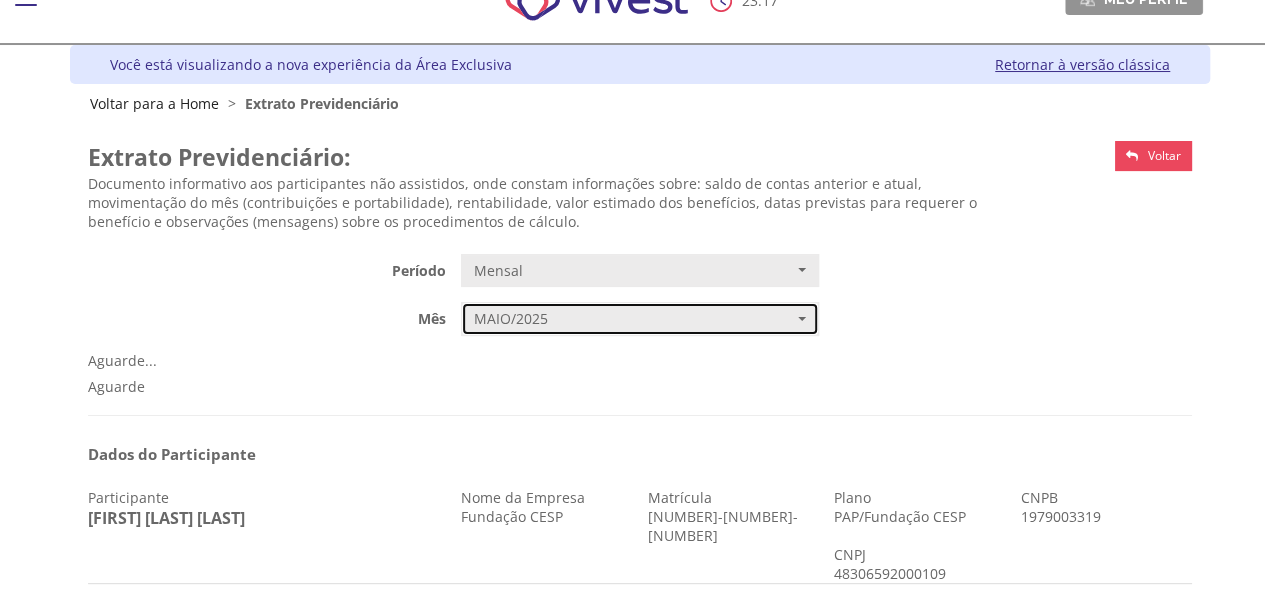 click on "MAIO/2025" at bounding box center [640, 319] 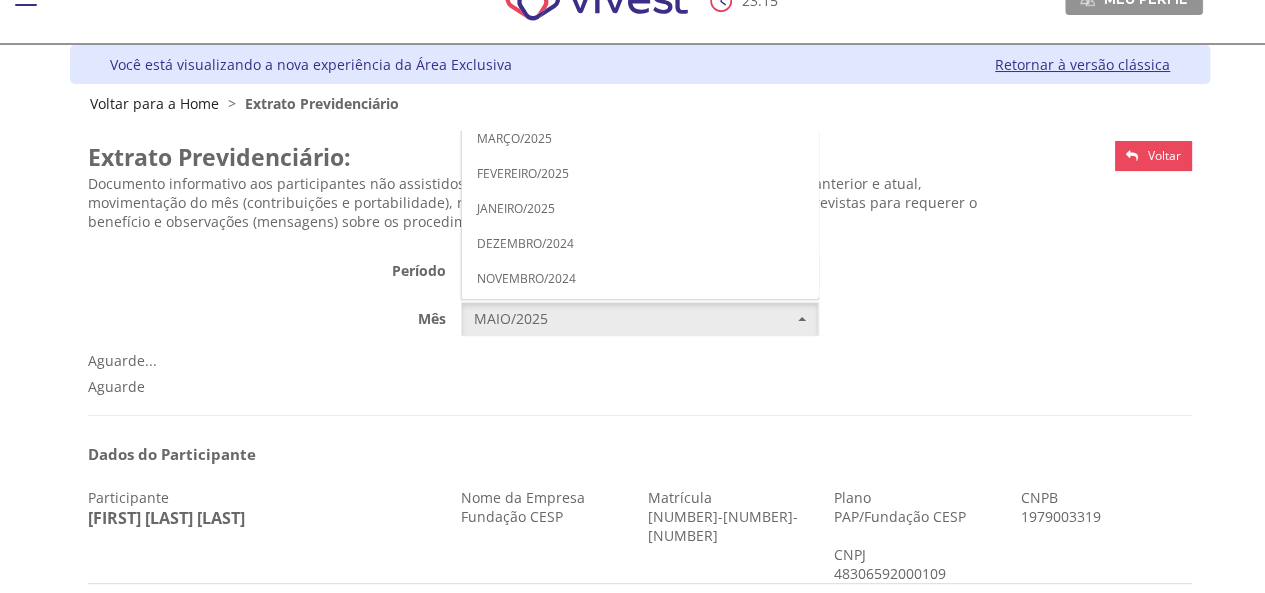 click on "ABRIL/2025" at bounding box center [509, 103] 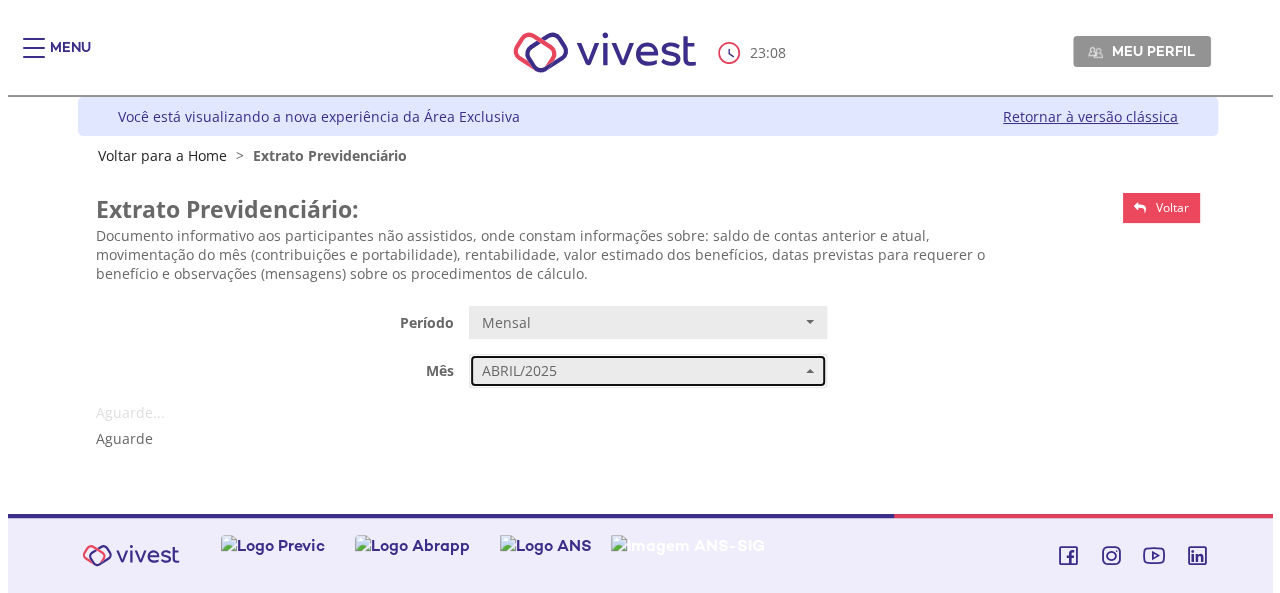 scroll, scrollTop: 0, scrollLeft: 0, axis: both 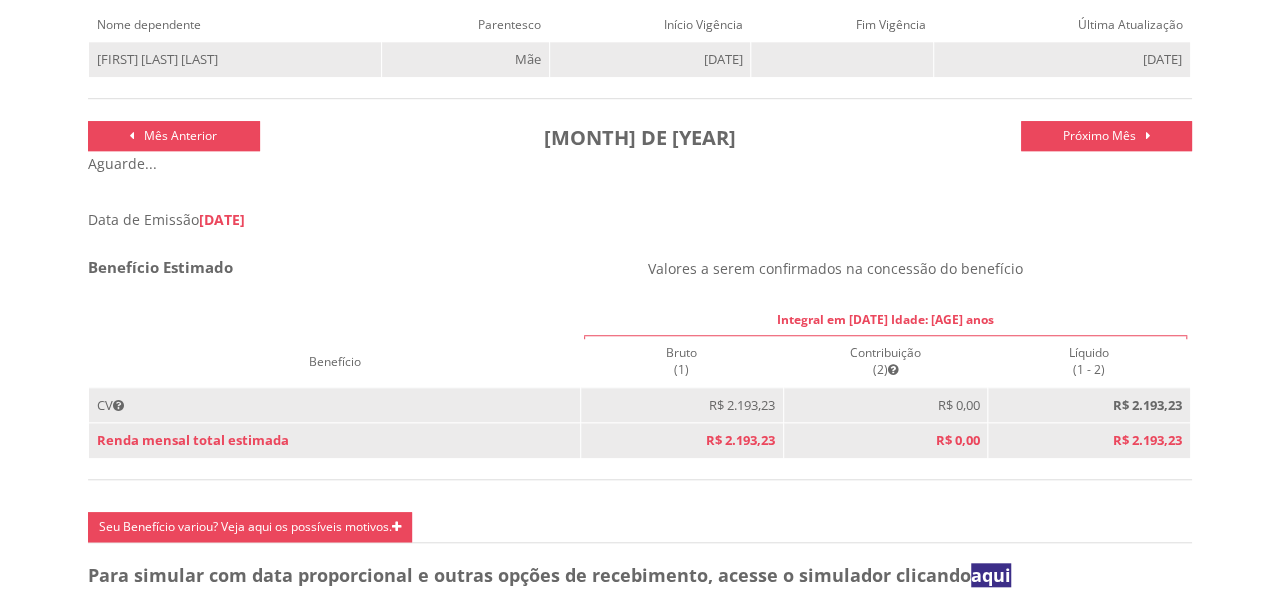 click at bounding box center (132, 136) 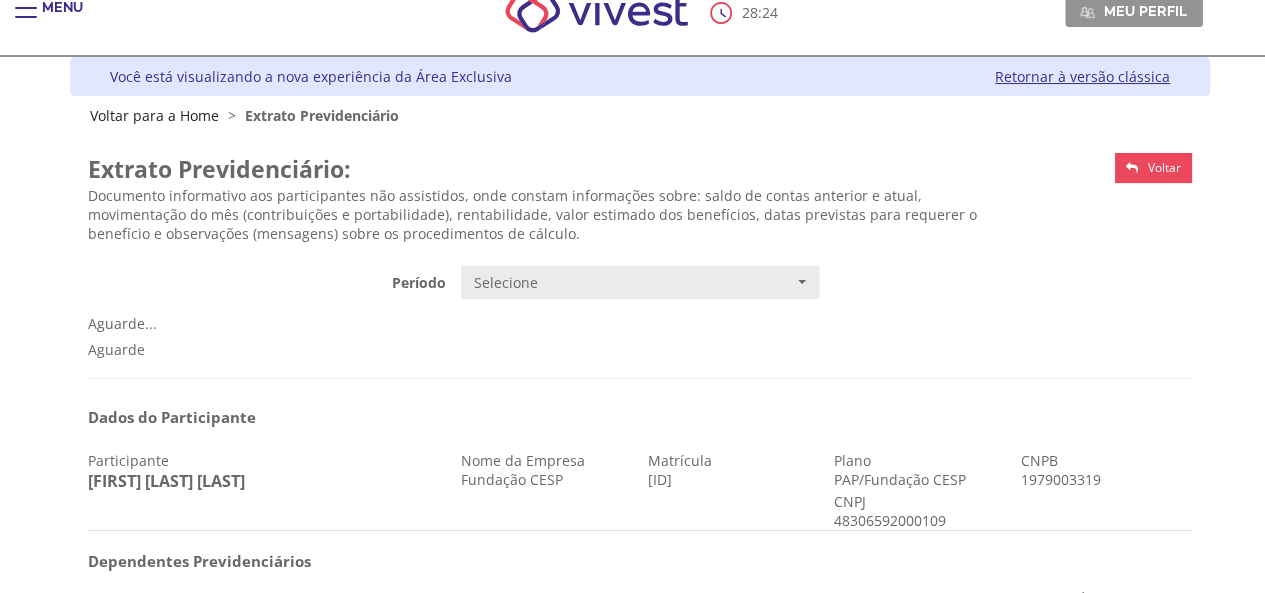 scroll, scrollTop: 100, scrollLeft: 0, axis: vertical 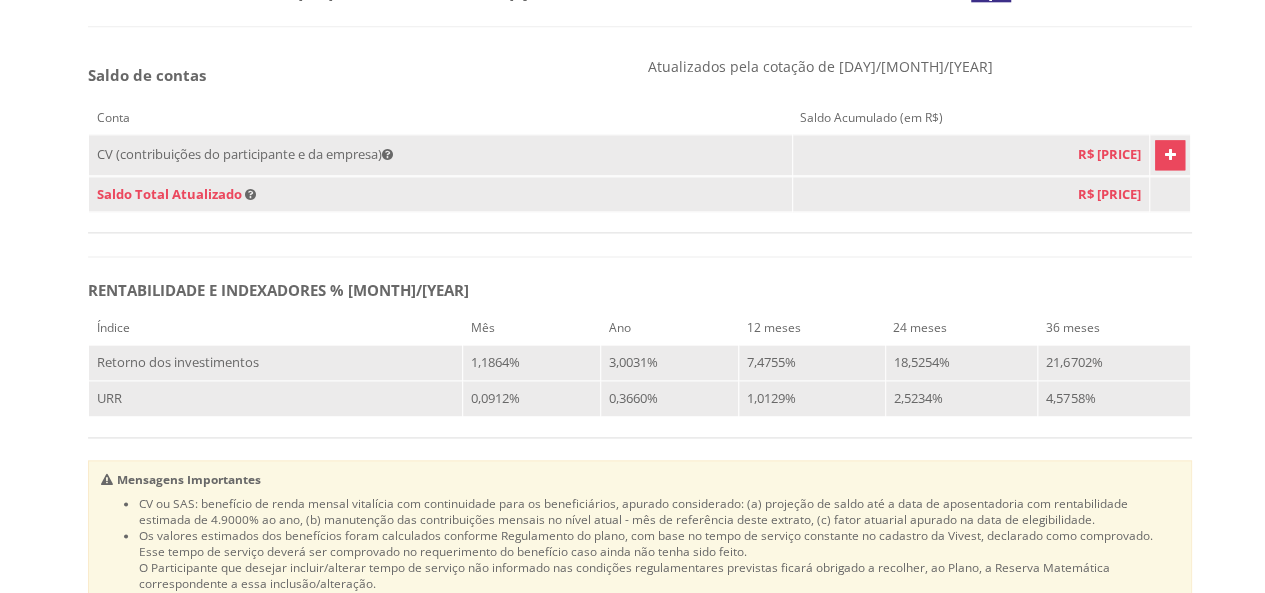 click at bounding box center (1169, 155) 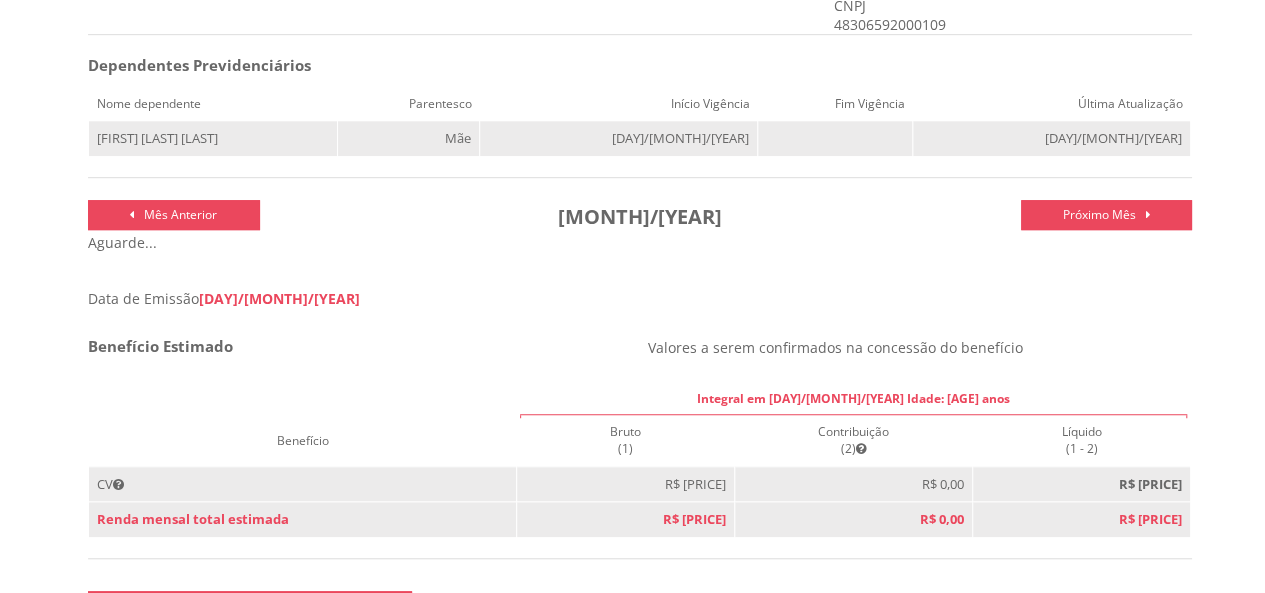 scroll, scrollTop: 500, scrollLeft: 0, axis: vertical 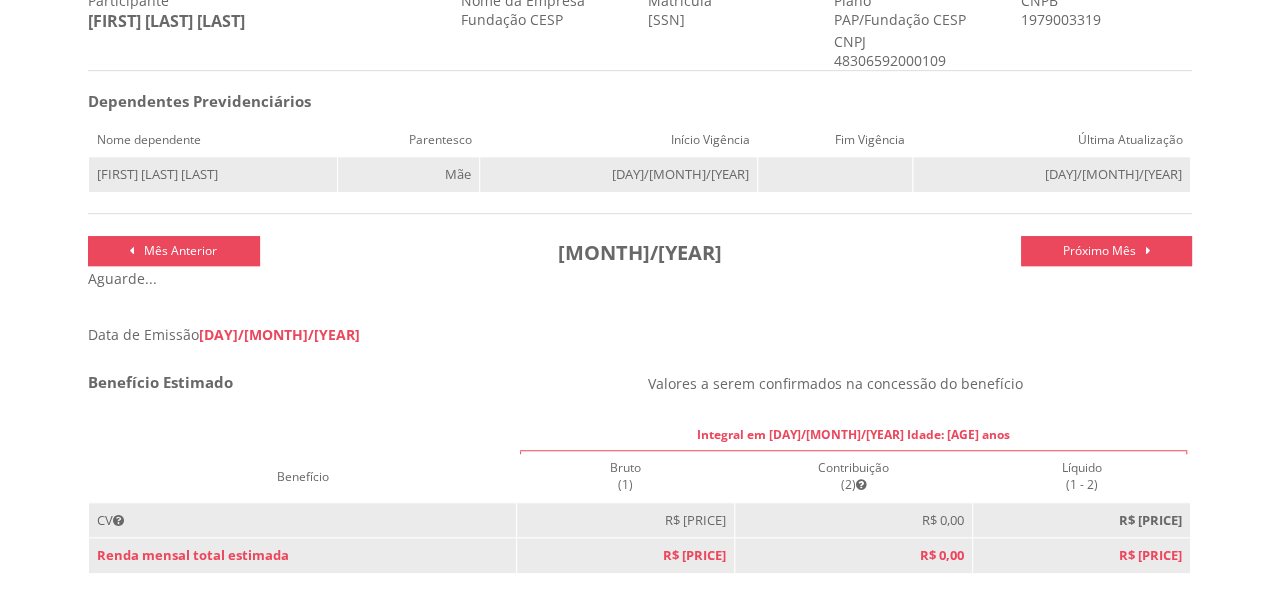 click on "Mês Anterior" at bounding box center [180, 250] 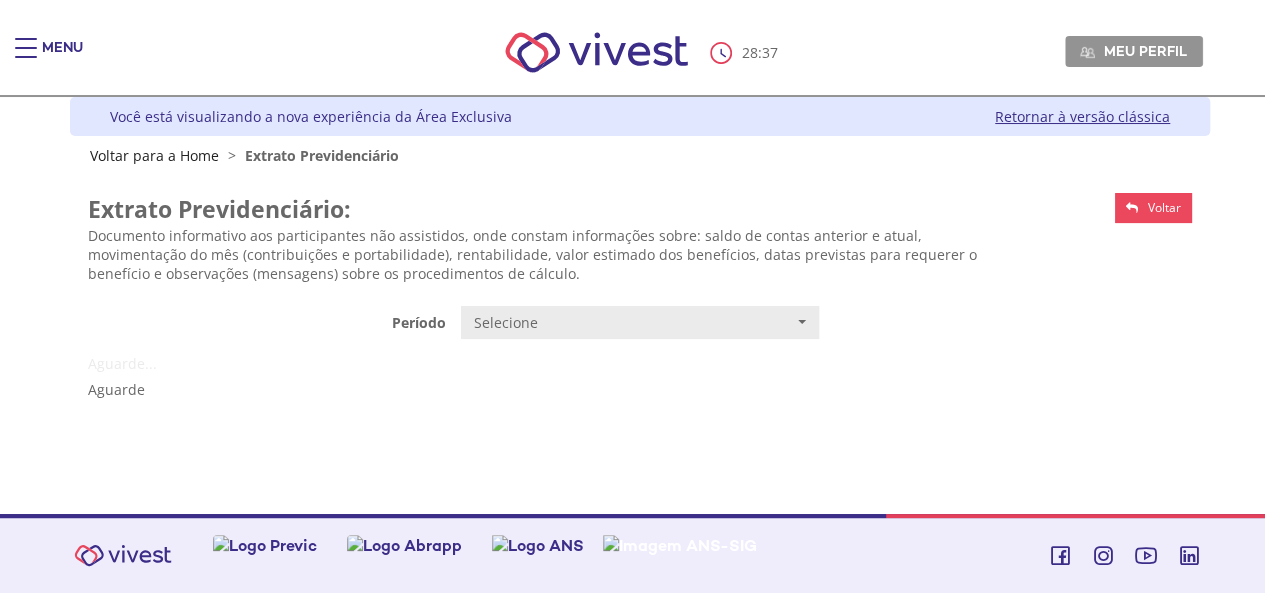 scroll, scrollTop: 0, scrollLeft: 0, axis: both 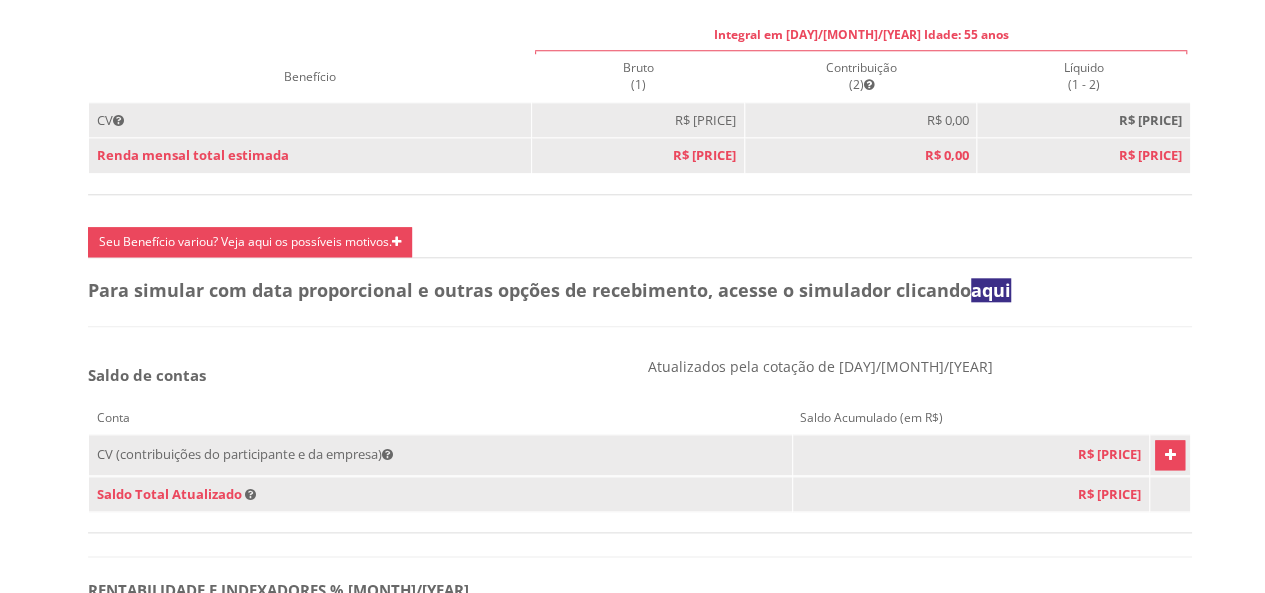 click at bounding box center [1169, 455] 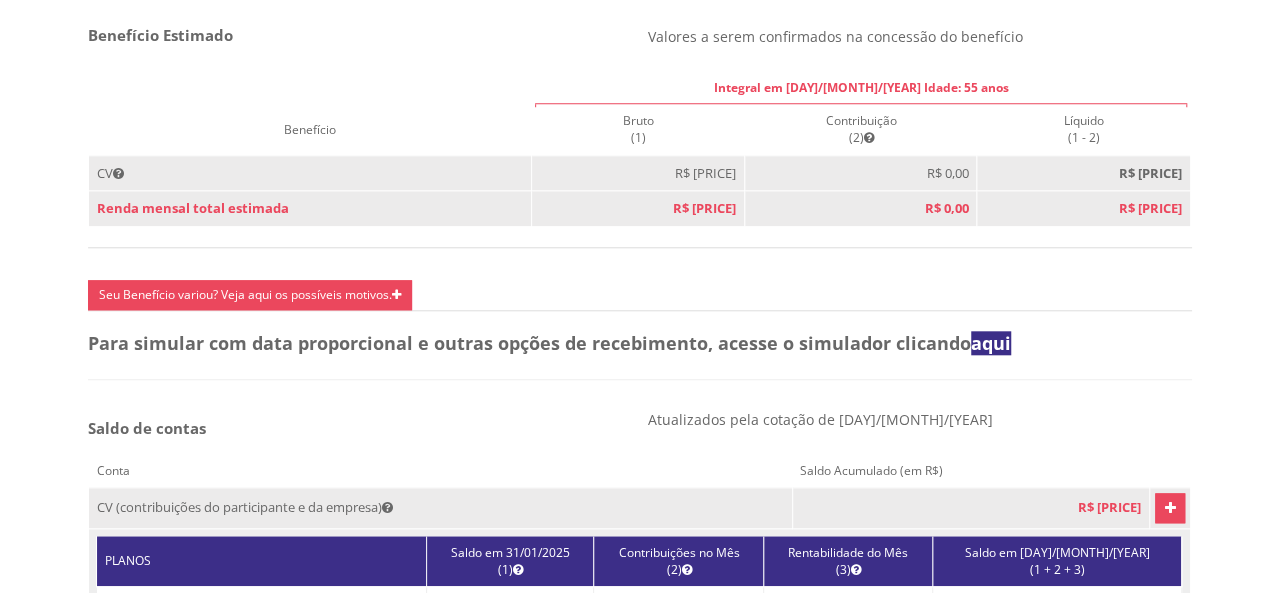 scroll, scrollTop: 547, scrollLeft: 0, axis: vertical 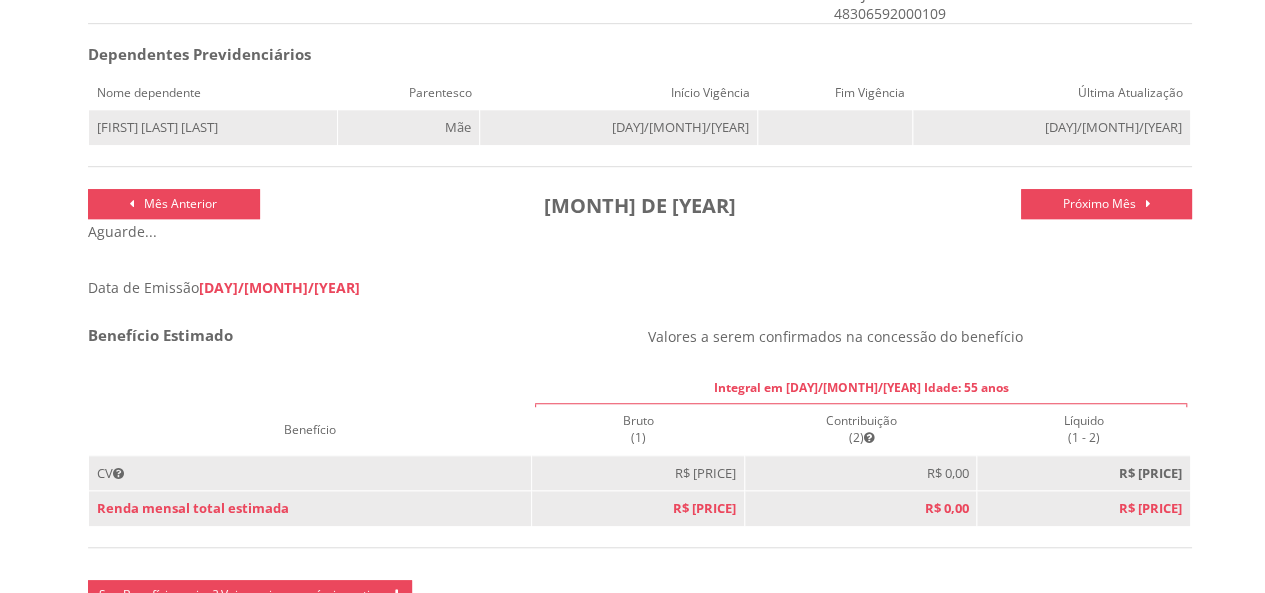 click on "Mês Anterior" at bounding box center (180, 203) 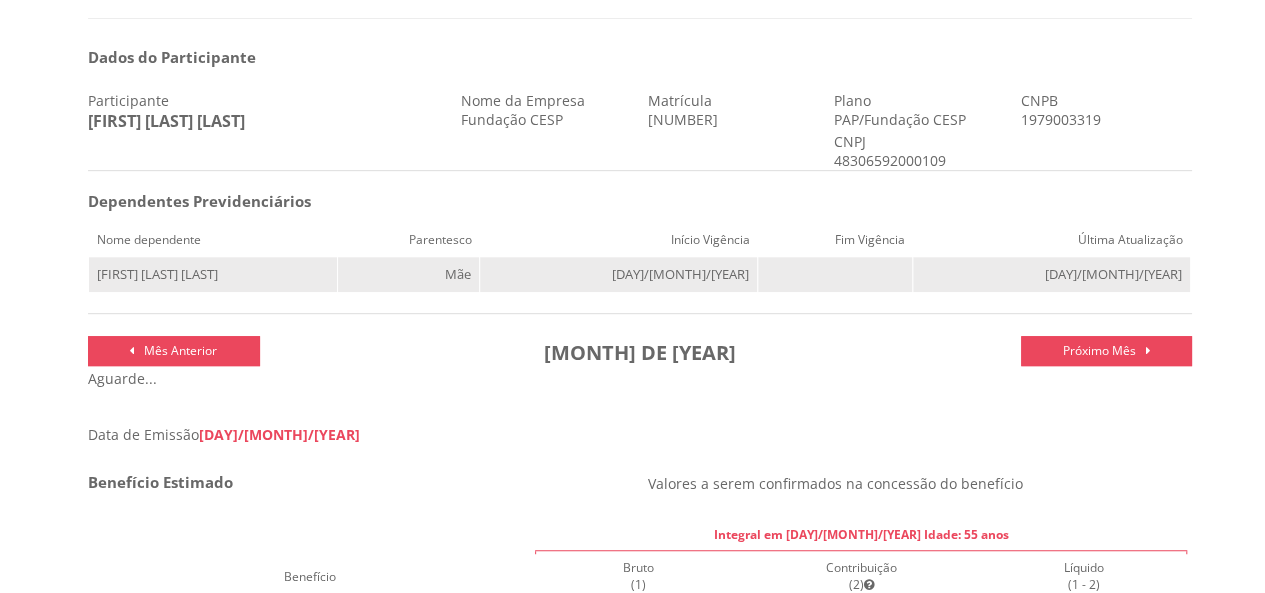 scroll, scrollTop: 672, scrollLeft: 0, axis: vertical 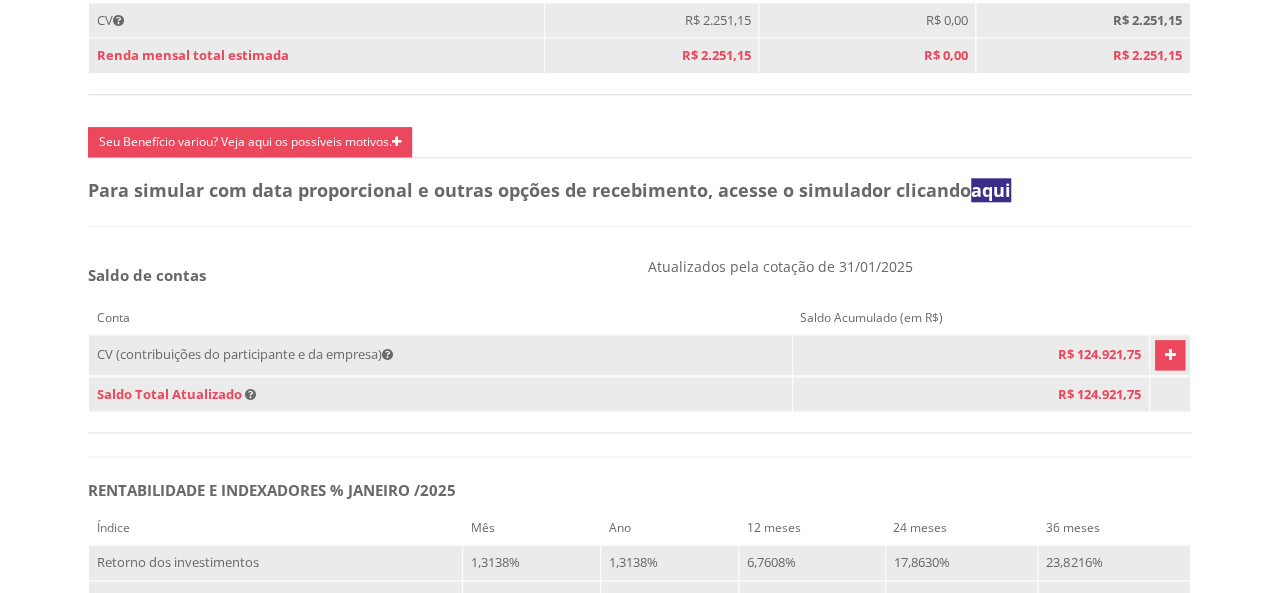 click at bounding box center [1169, 355] 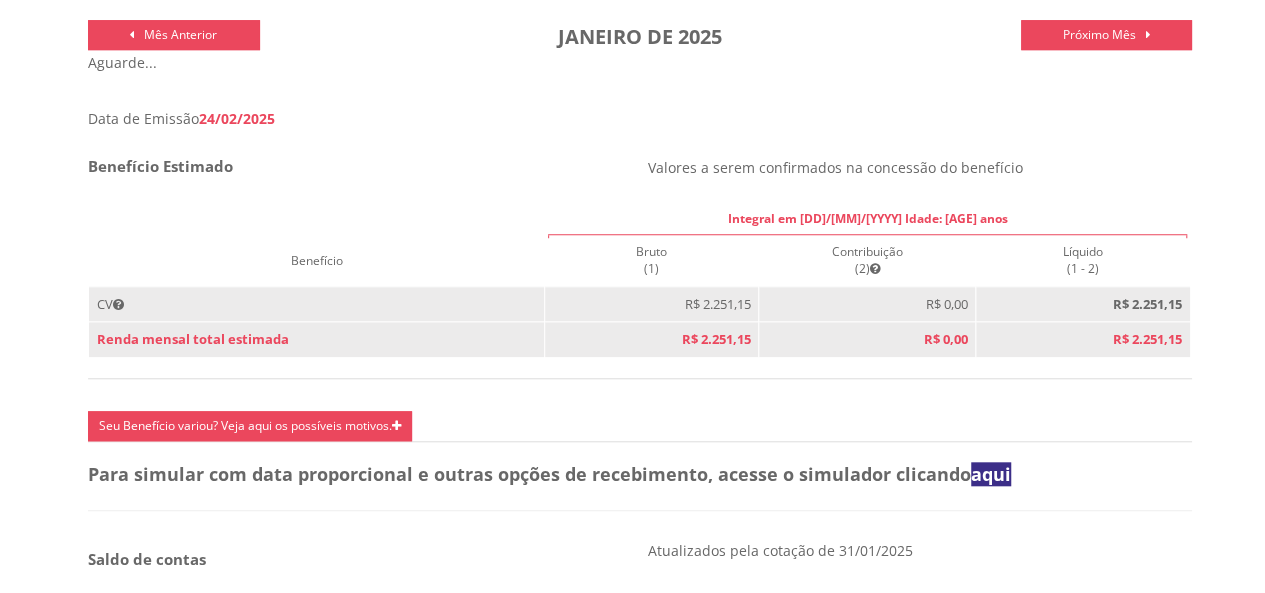 scroll, scrollTop: 700, scrollLeft: 0, axis: vertical 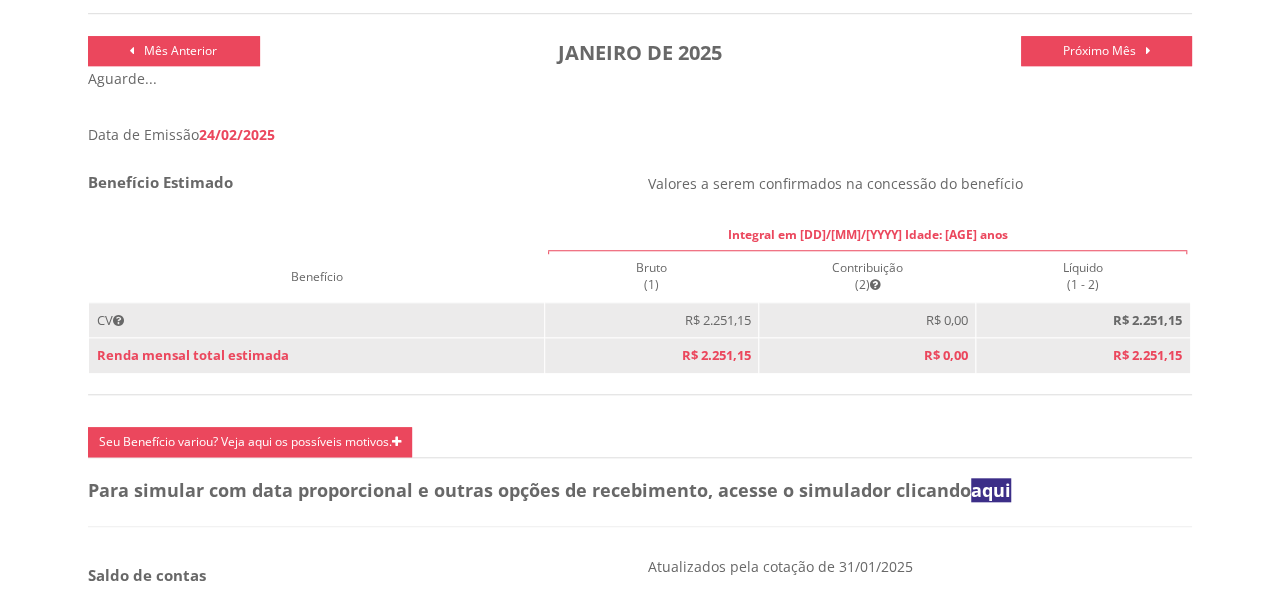 click on "Próximo Mês" at bounding box center (1099, 50) 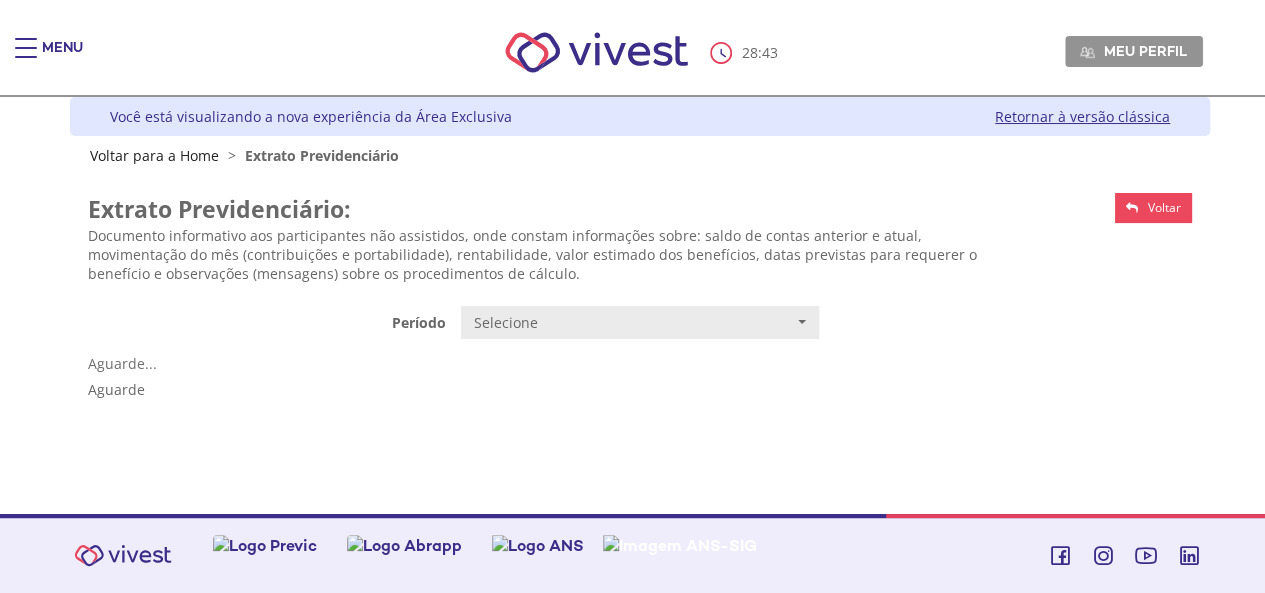 scroll, scrollTop: 0, scrollLeft: 0, axis: both 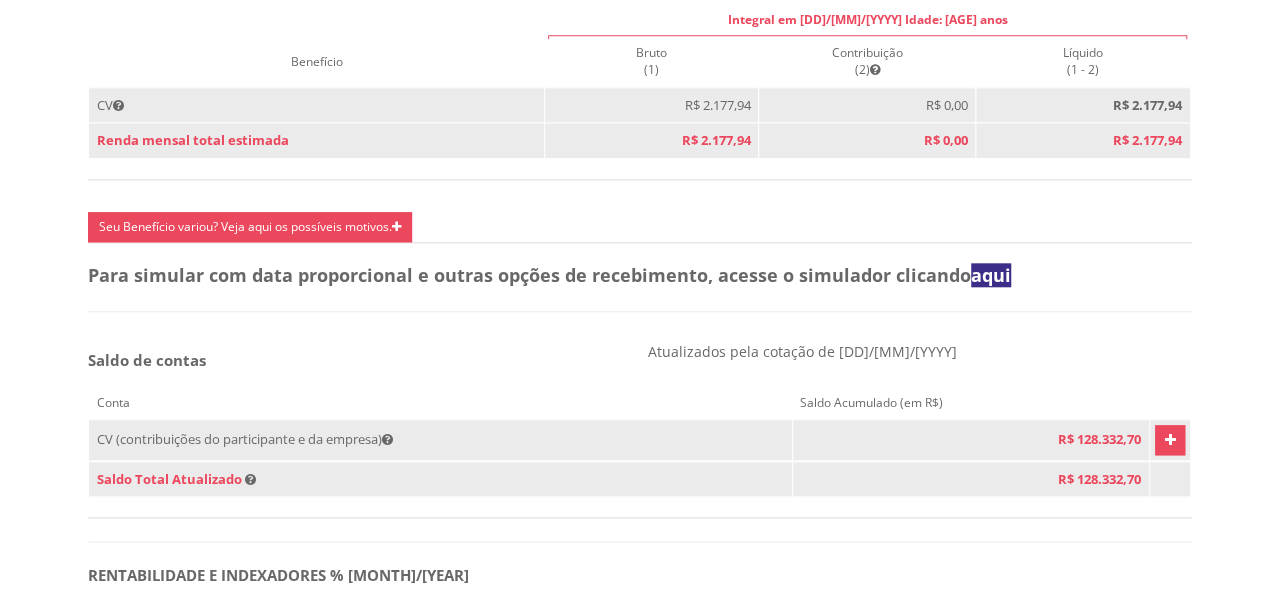 click at bounding box center (396, 227) 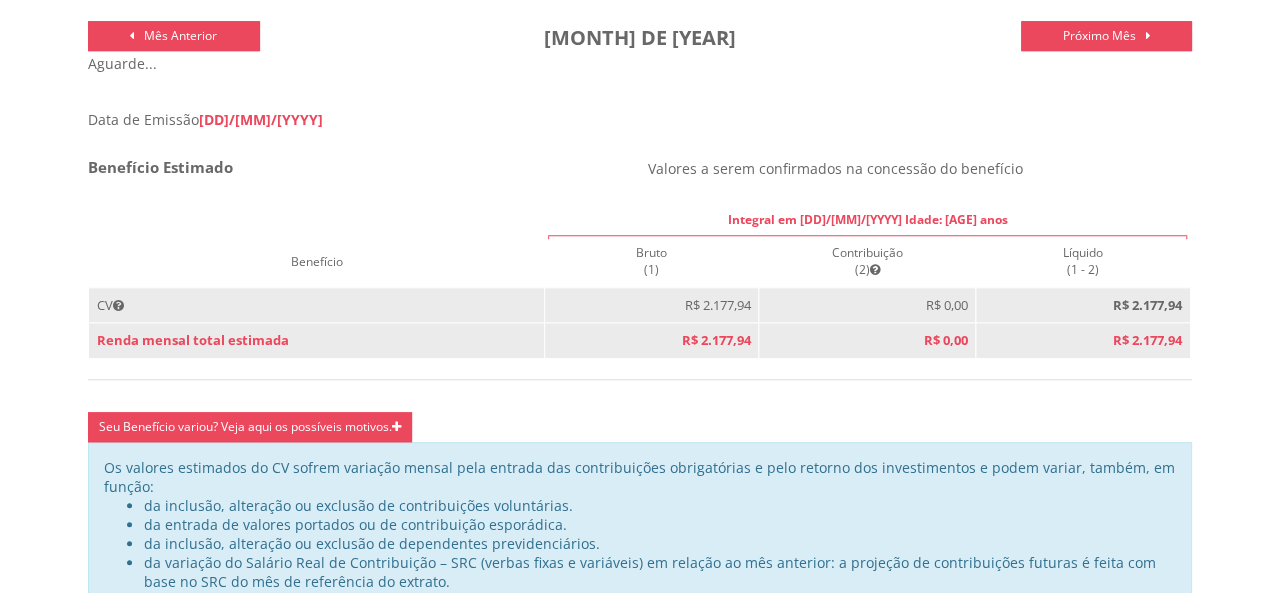 scroll, scrollTop: 415, scrollLeft: 0, axis: vertical 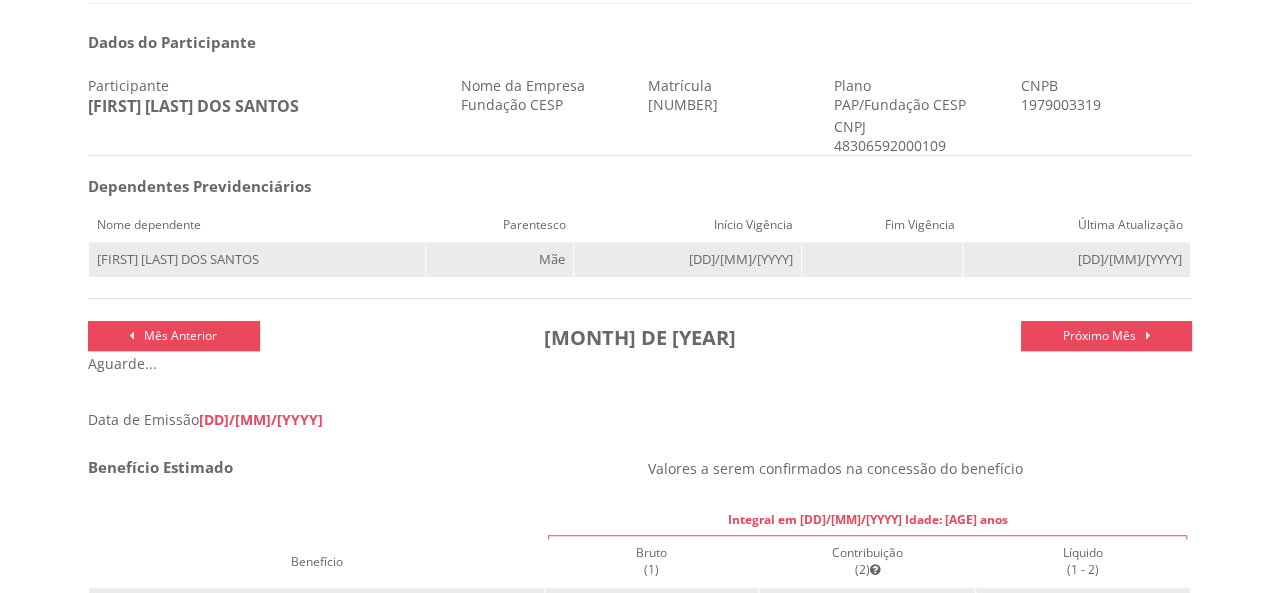 click on "Próximo Mês" at bounding box center [1099, 335] 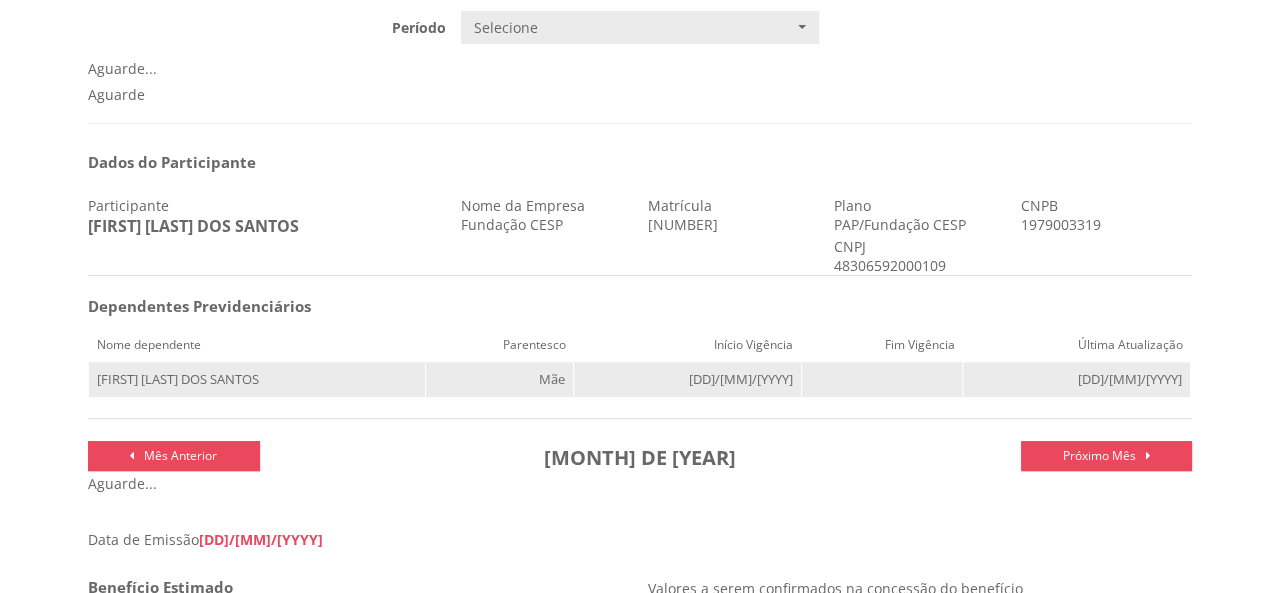 scroll, scrollTop: 300, scrollLeft: 0, axis: vertical 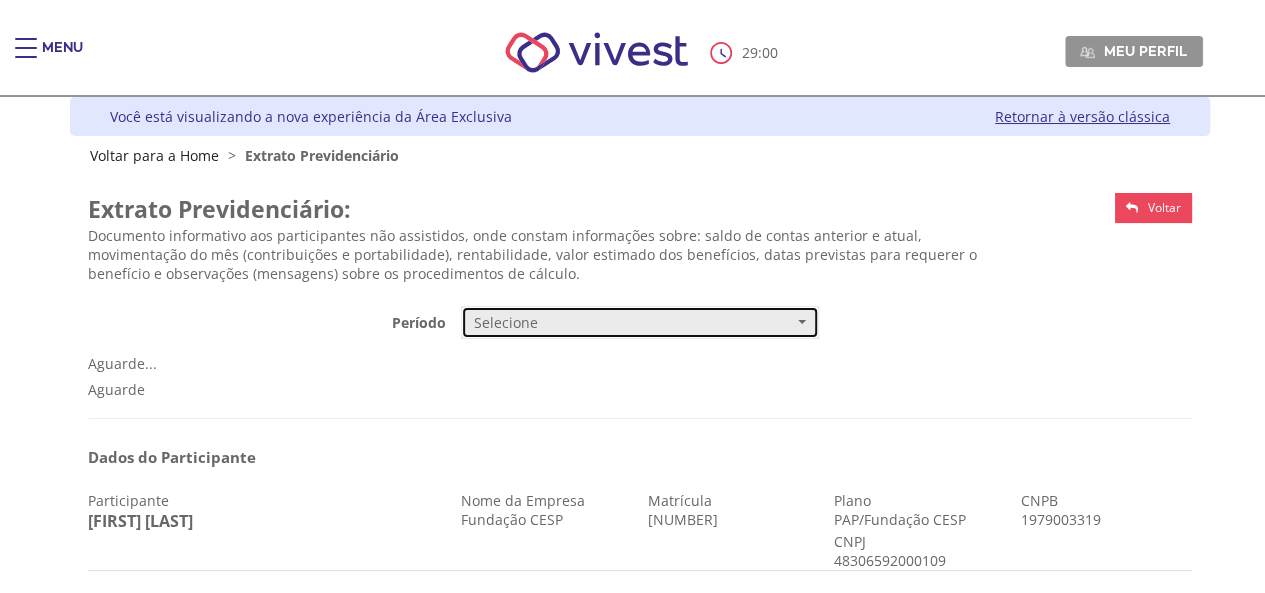 click at bounding box center (802, 322) 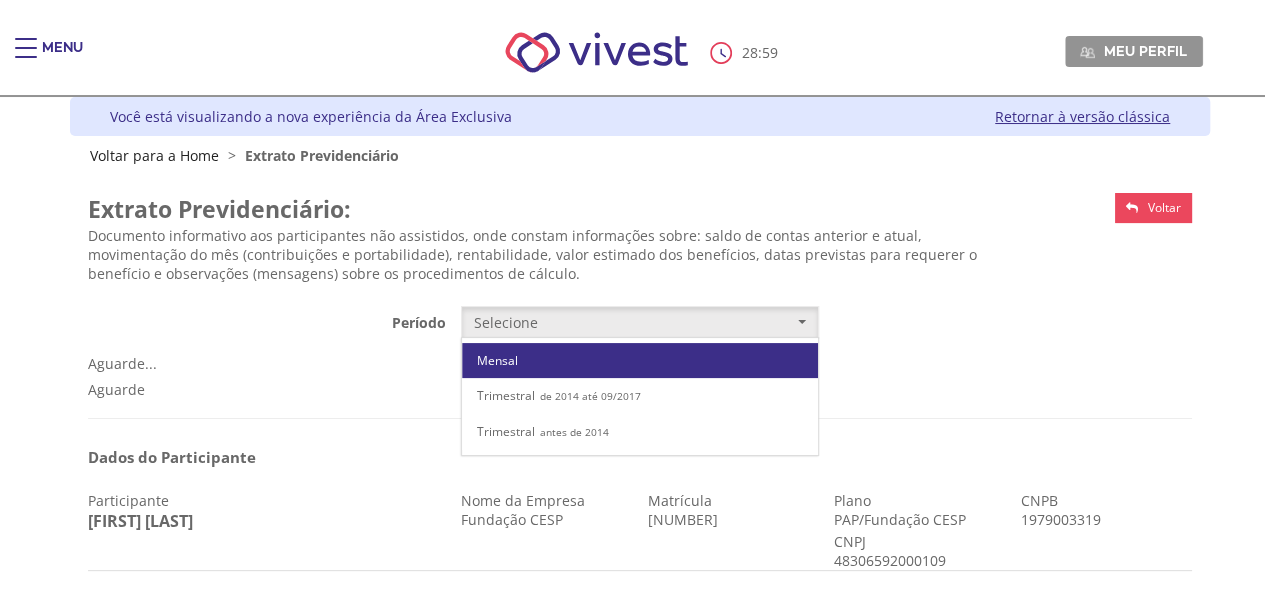 click on "Mensal" at bounding box center [640, 360] 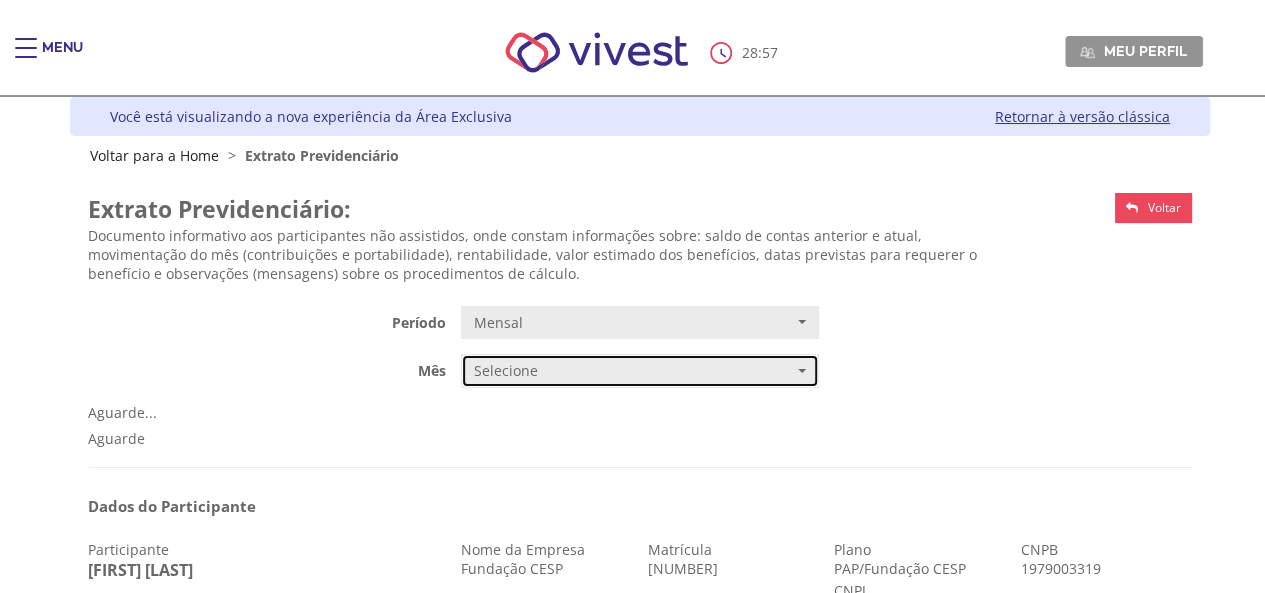 click at bounding box center [802, 371] 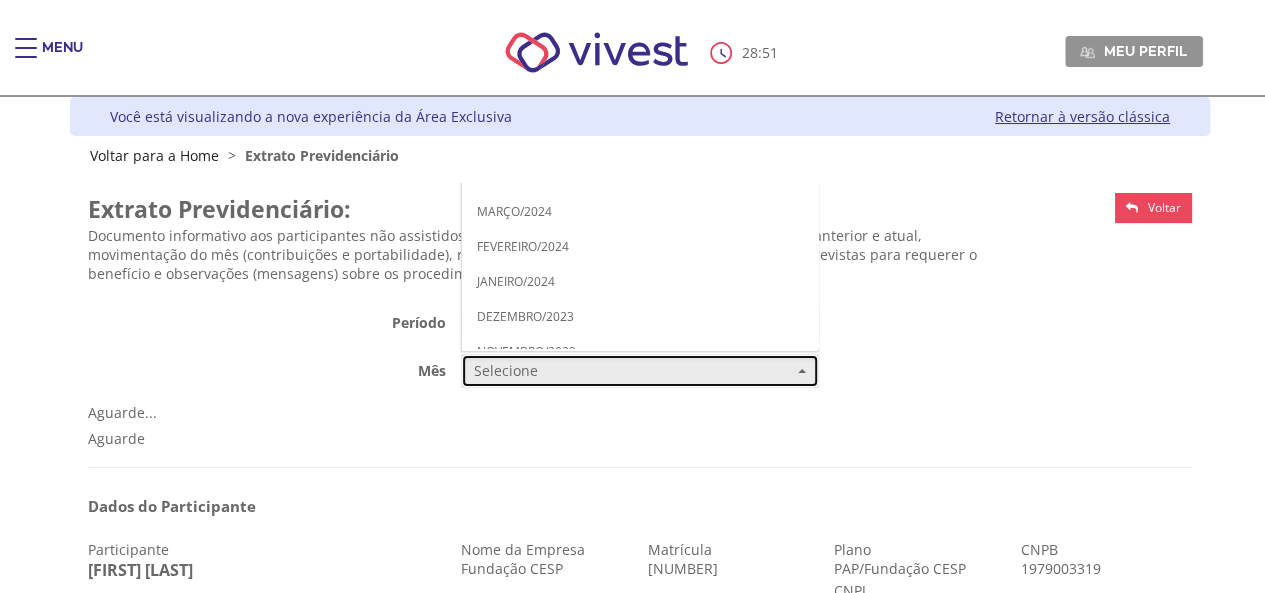 scroll, scrollTop: 0, scrollLeft: 0, axis: both 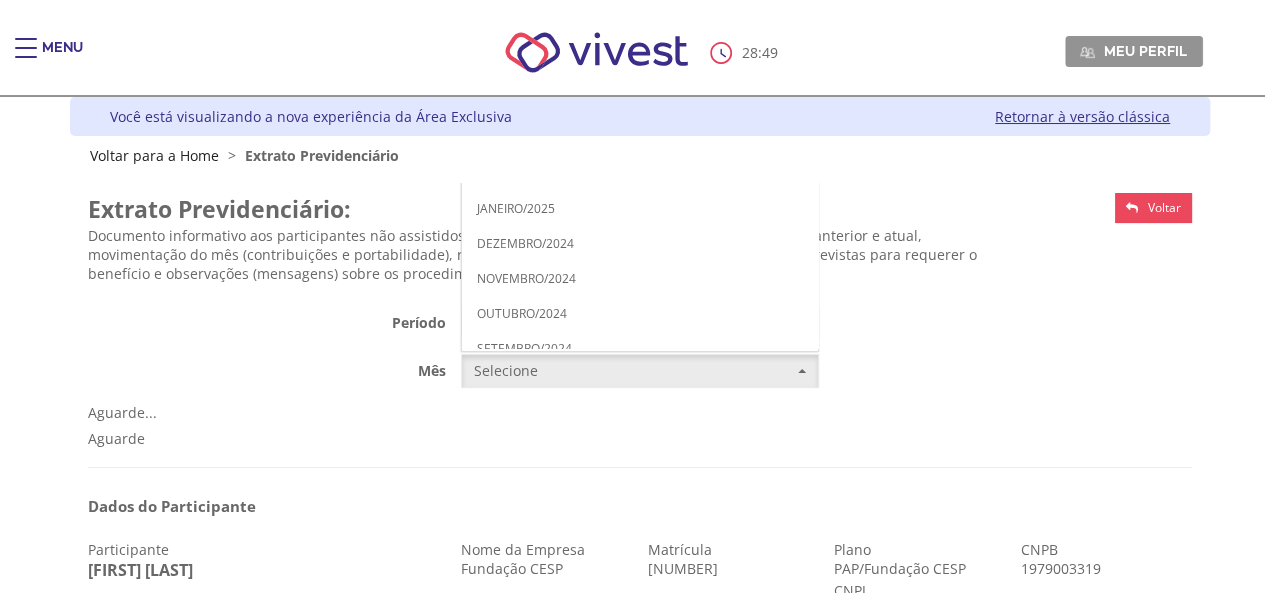 click on "JUNHO/2025" at bounding box center (512, 33) 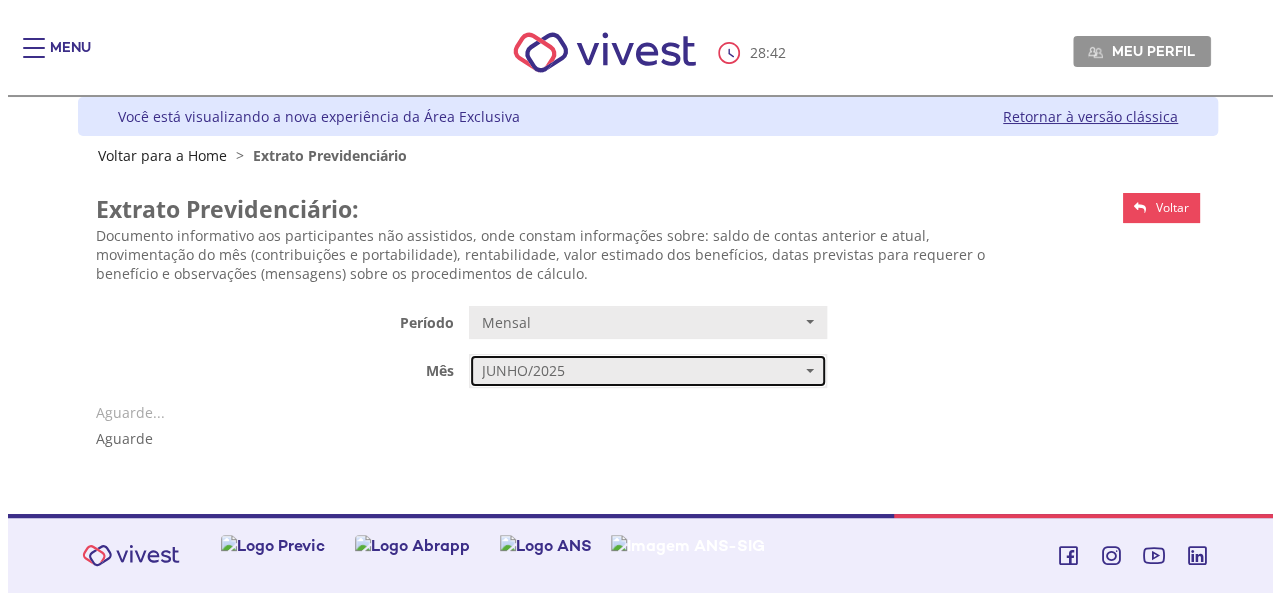 scroll, scrollTop: 0, scrollLeft: 0, axis: both 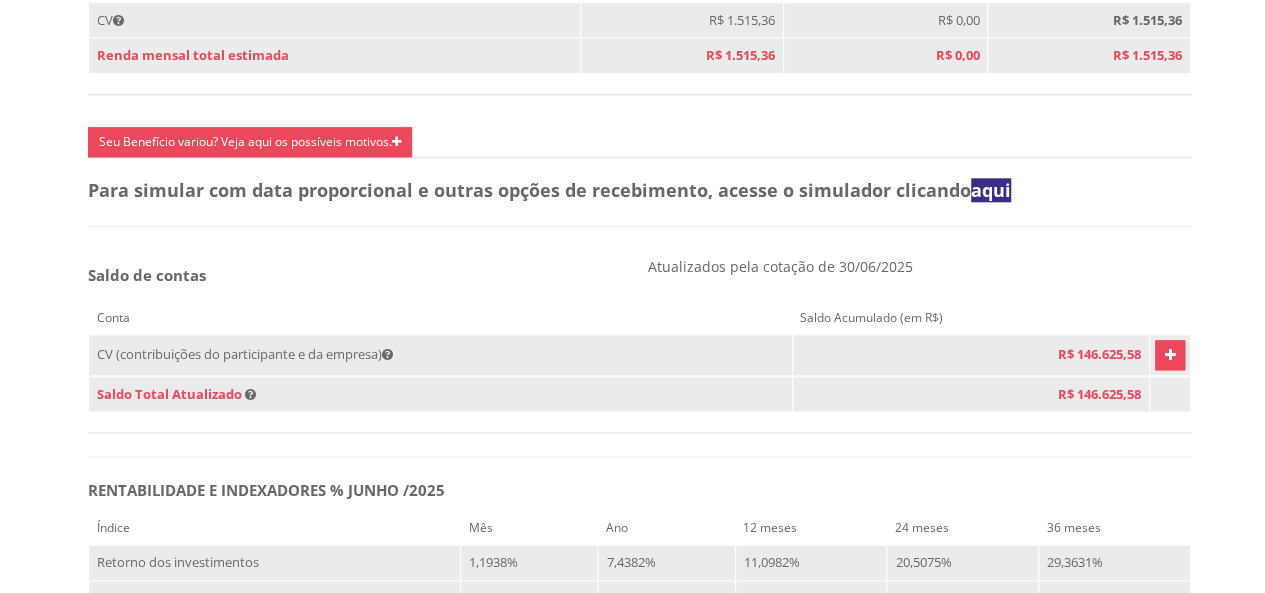 click at bounding box center (1169, 355) 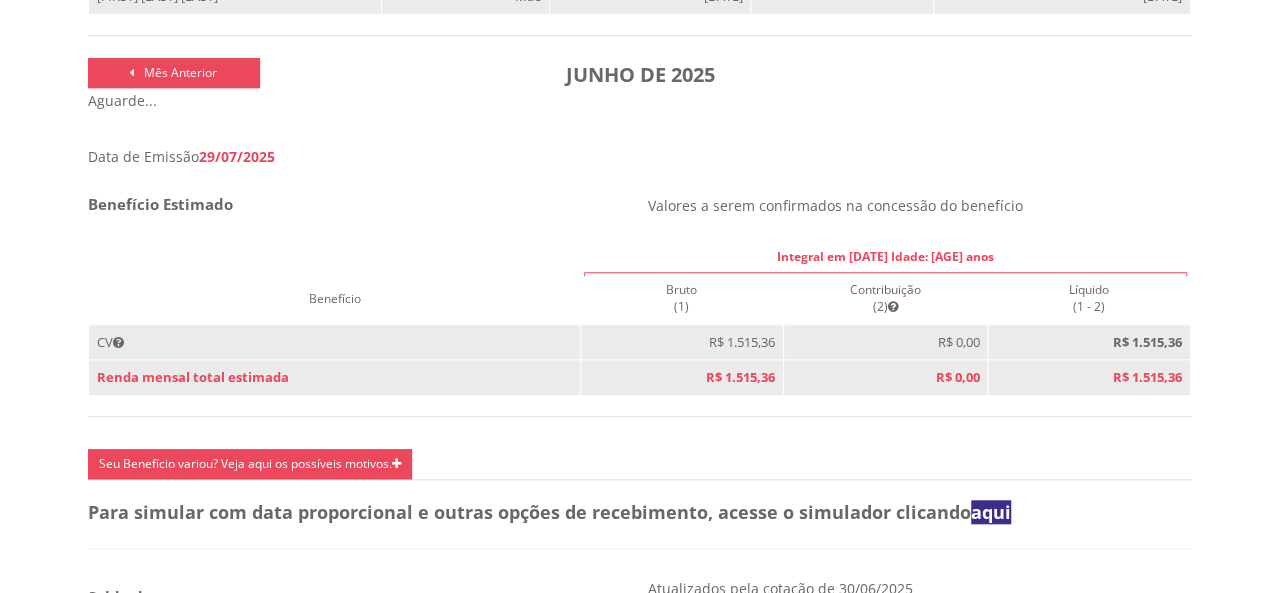 scroll, scrollTop: 647, scrollLeft: 0, axis: vertical 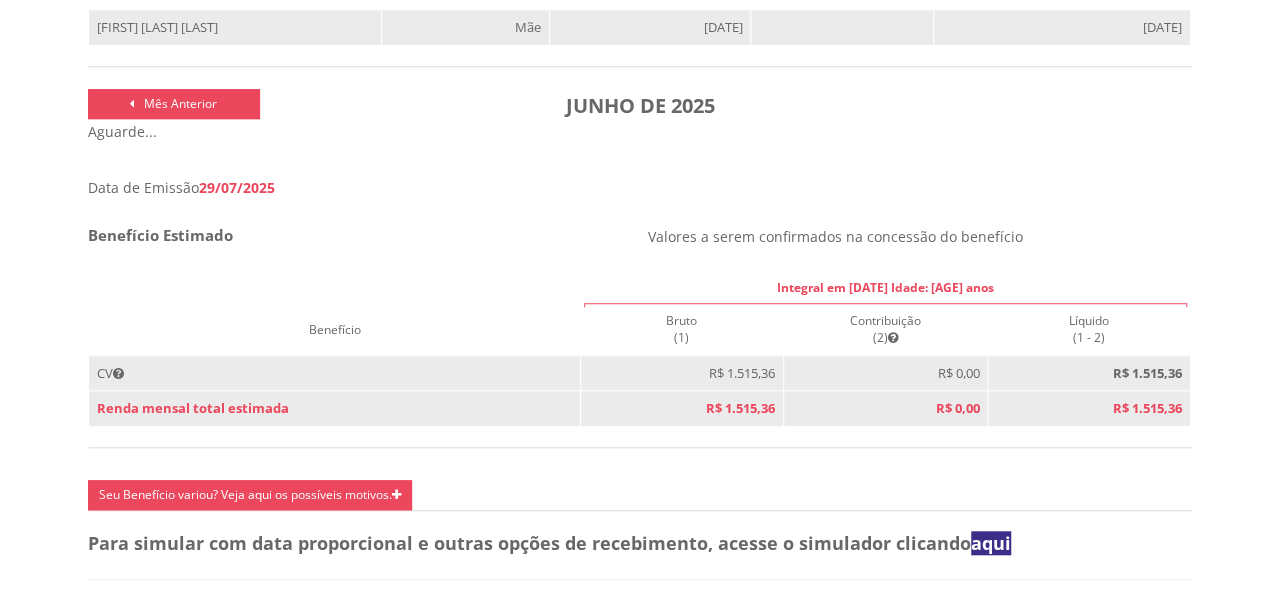click on "Mês Anterior" at bounding box center (174, 104) 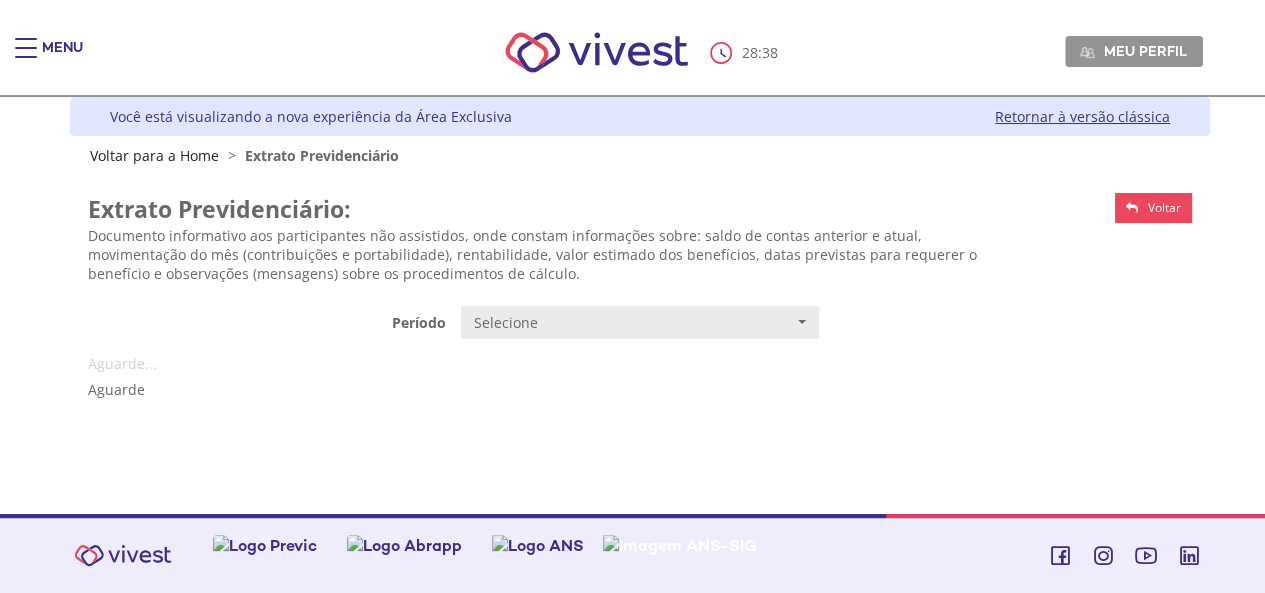 scroll, scrollTop: 0, scrollLeft: 0, axis: both 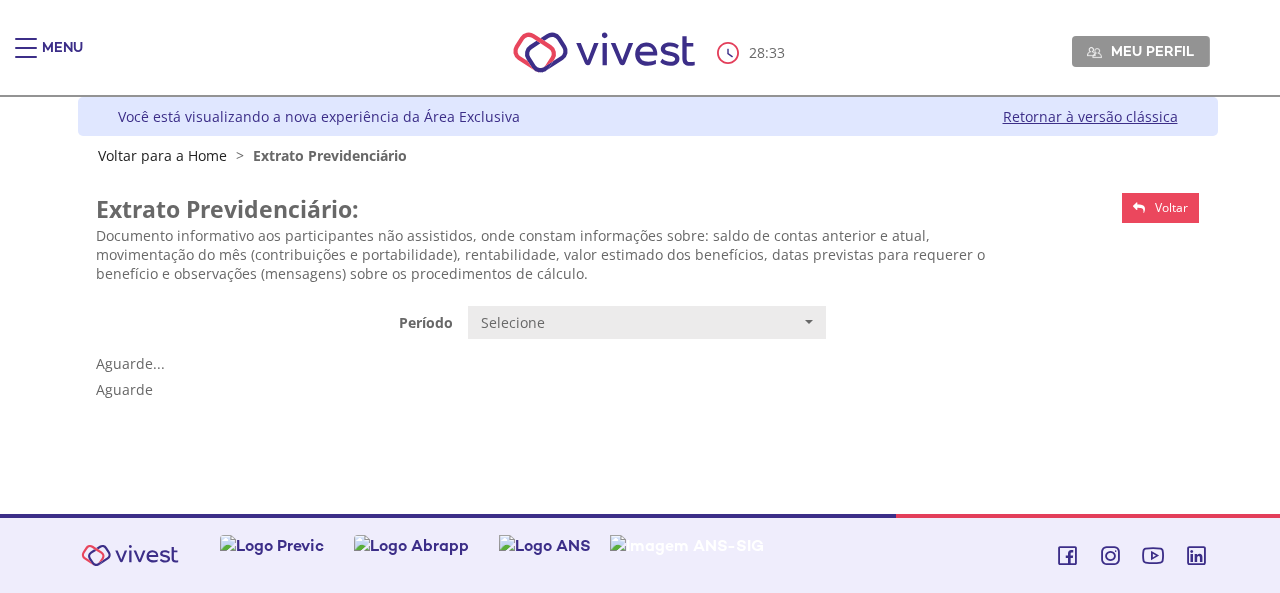 click on "Voltar" at bounding box center [1160, 208] 